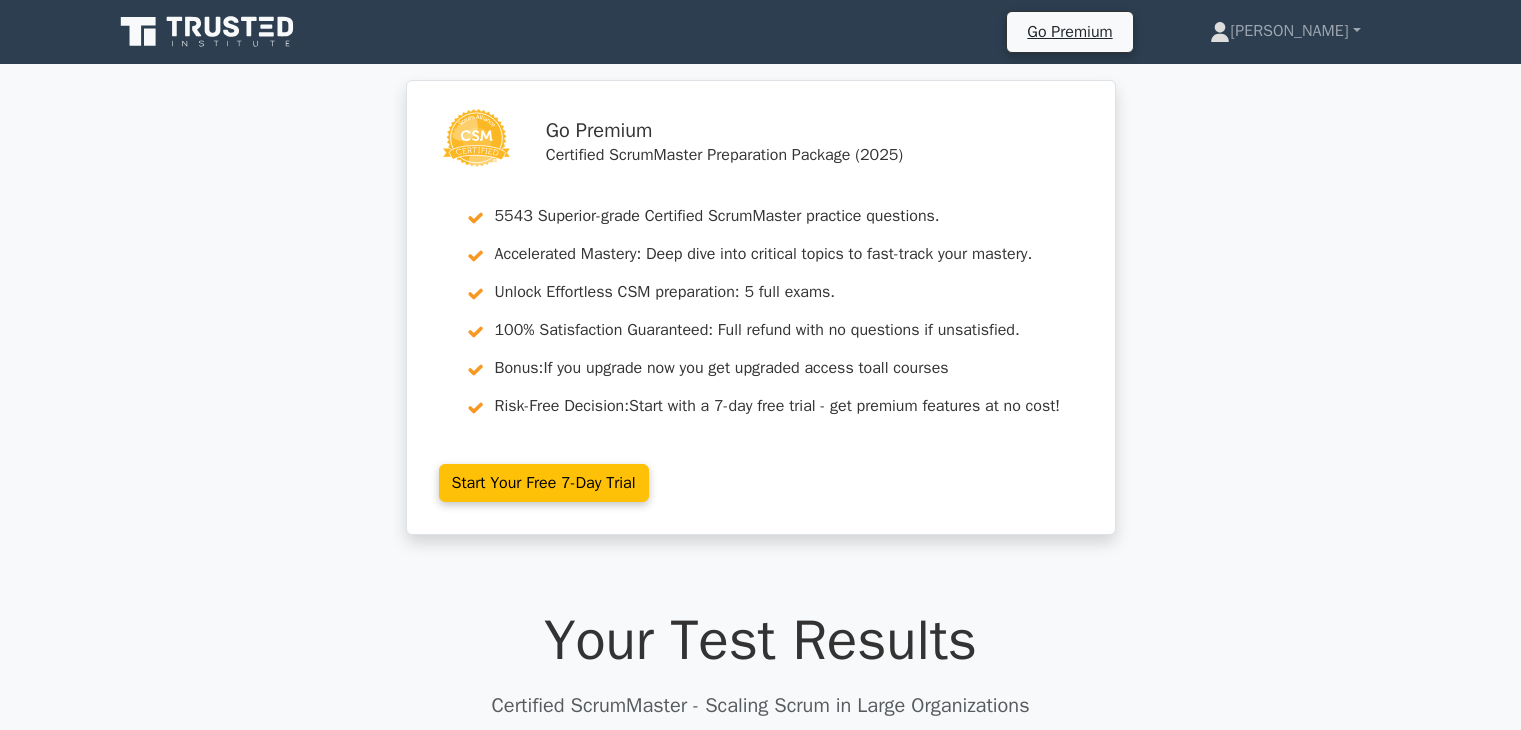 scroll, scrollTop: 486, scrollLeft: 0, axis: vertical 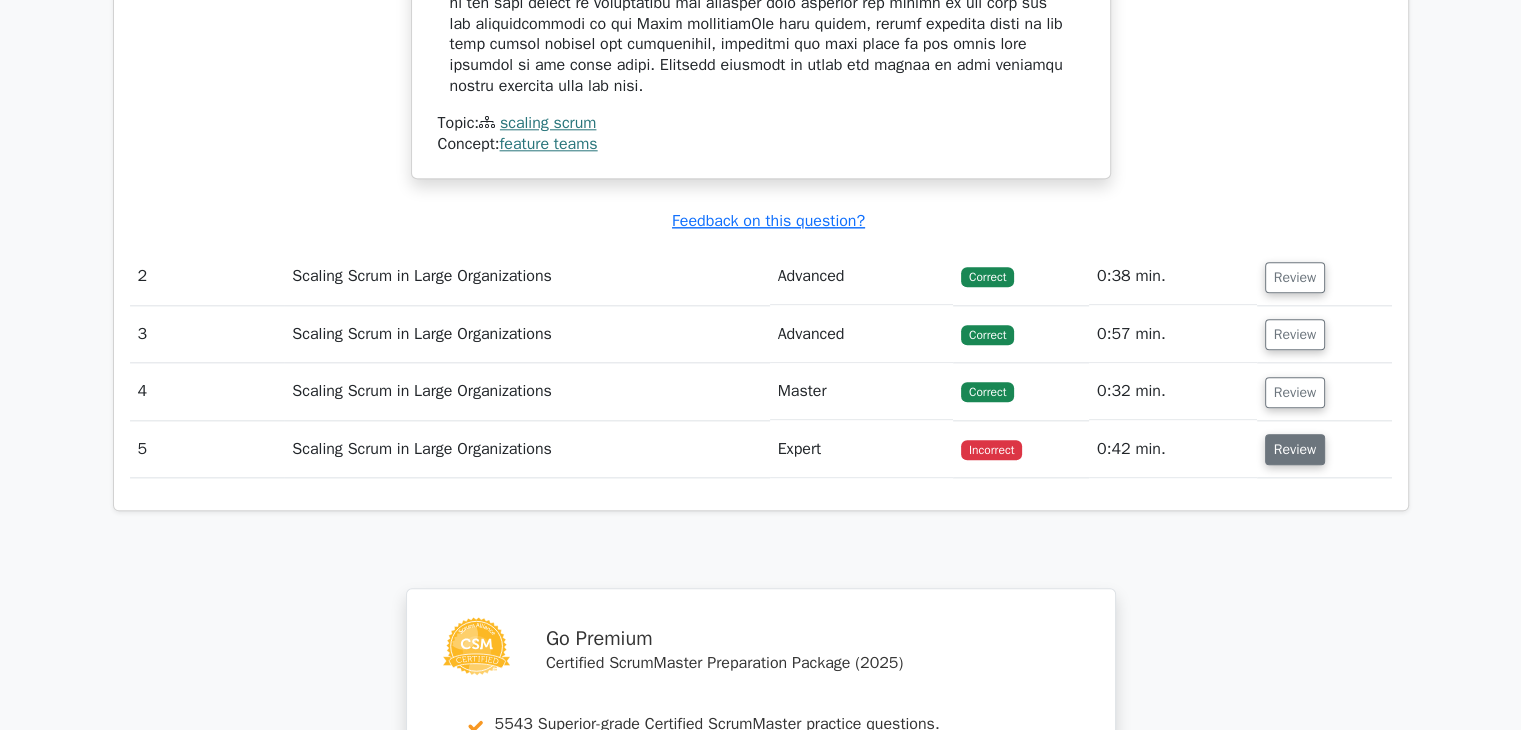 click on "Review" at bounding box center (1295, 449) 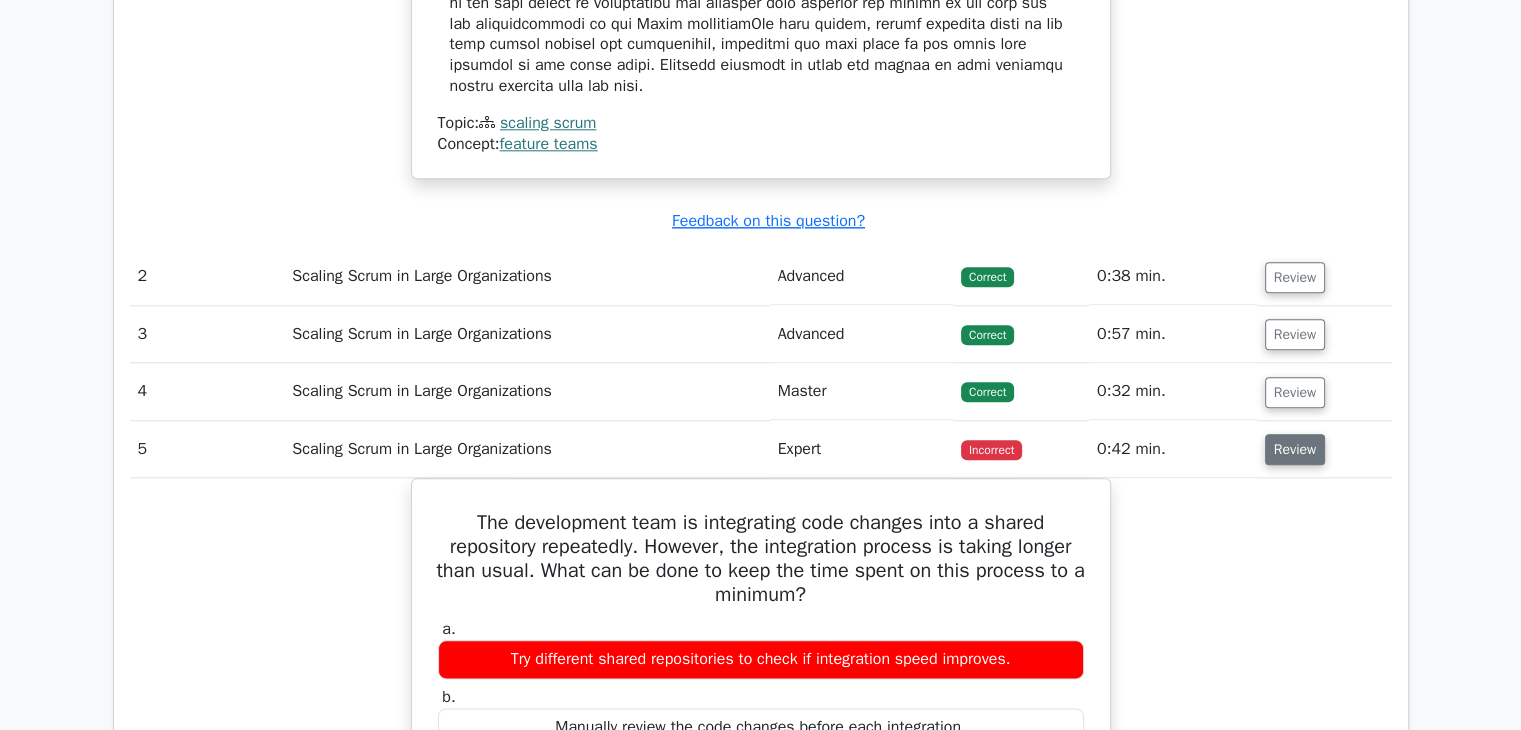 click on "Review" at bounding box center [1295, 449] 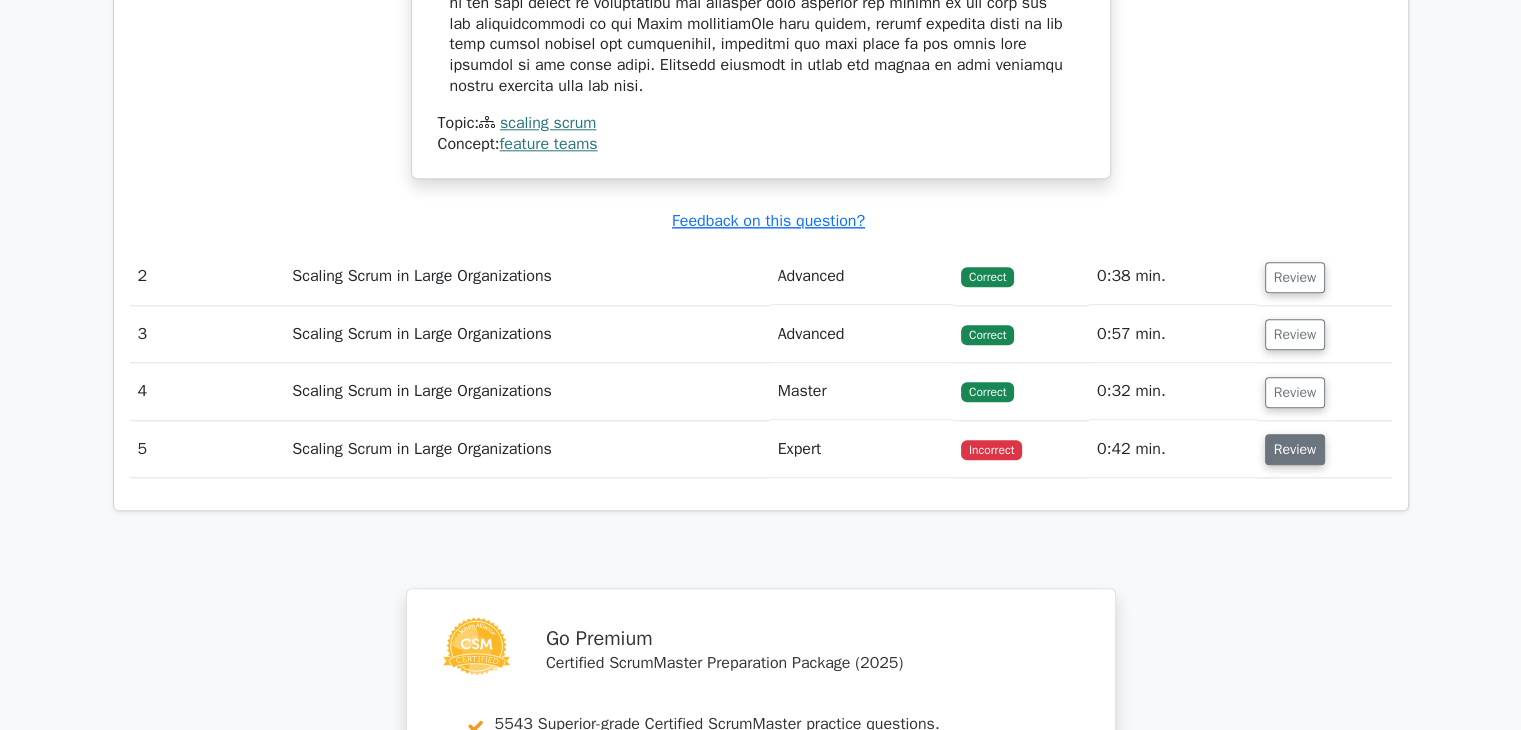 click on "Review" at bounding box center [1295, 449] 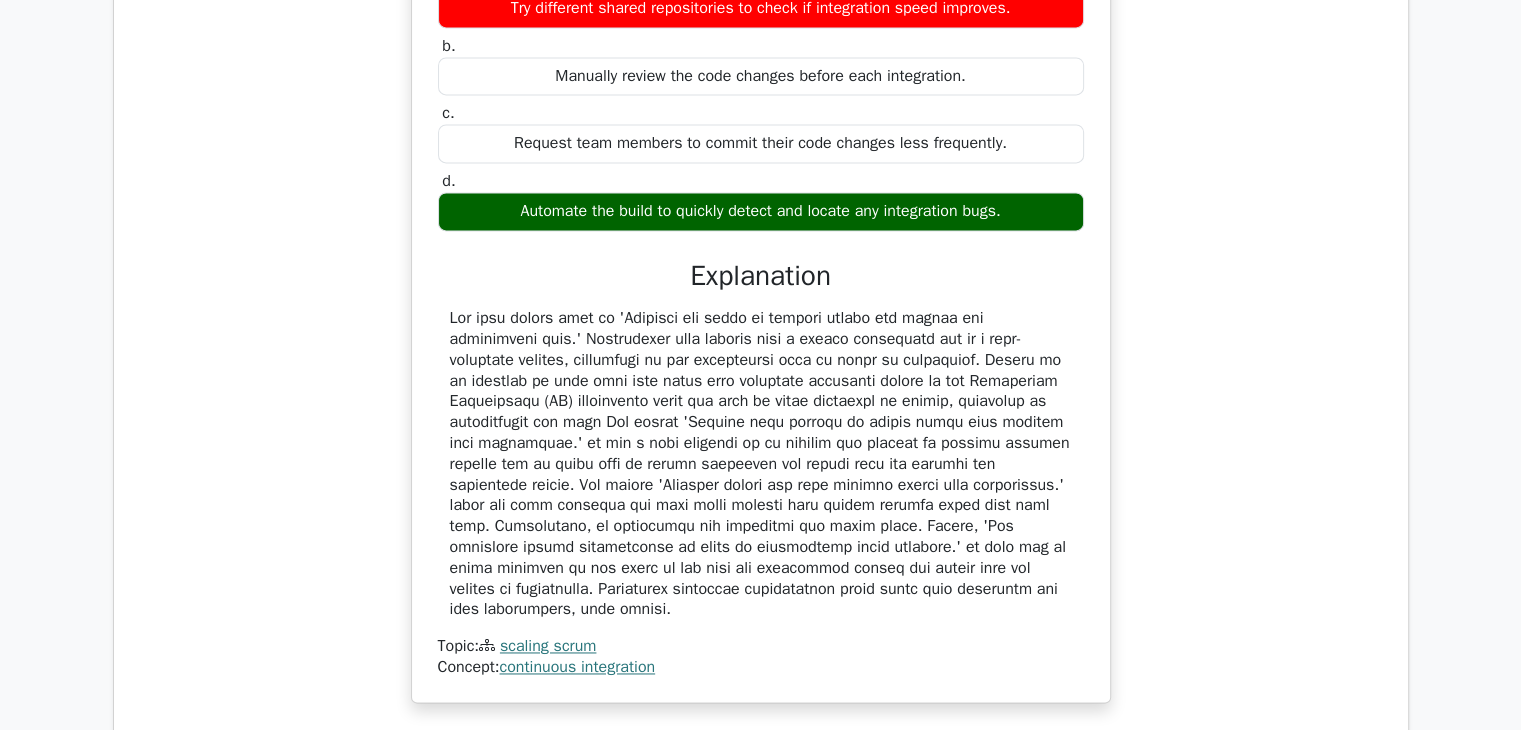 scroll, scrollTop: 3824, scrollLeft: 0, axis: vertical 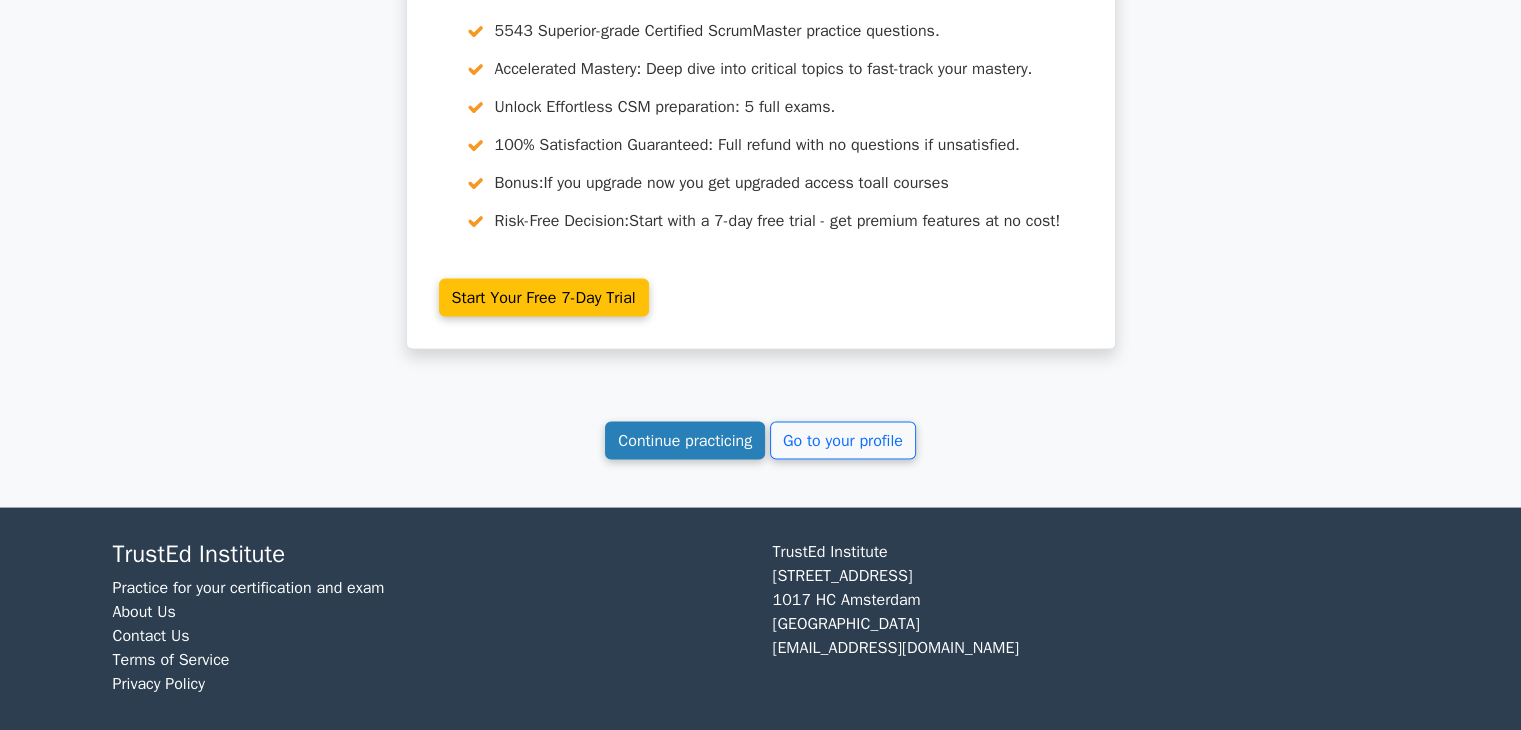 click on "Continue practicing" at bounding box center [685, 441] 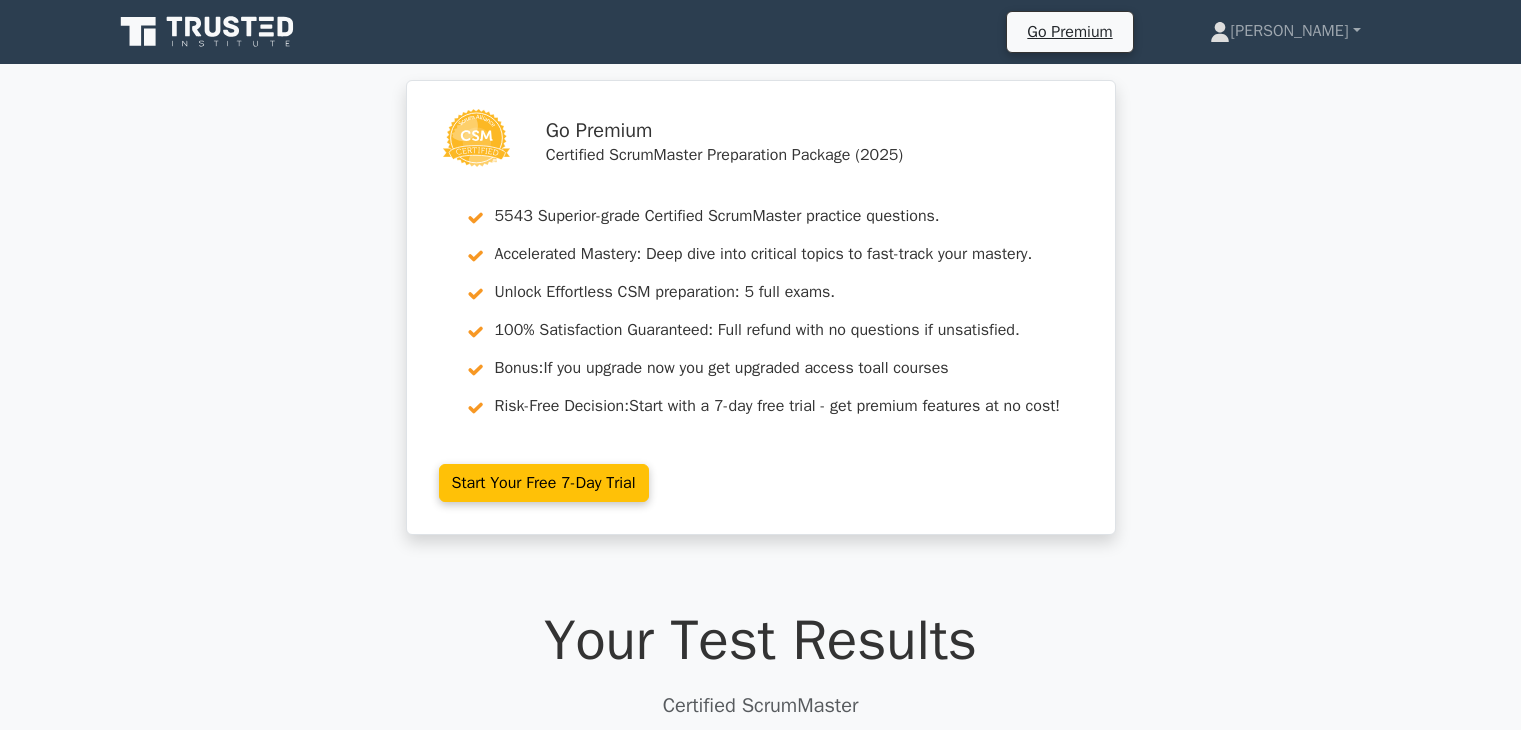 scroll, scrollTop: 596, scrollLeft: 0, axis: vertical 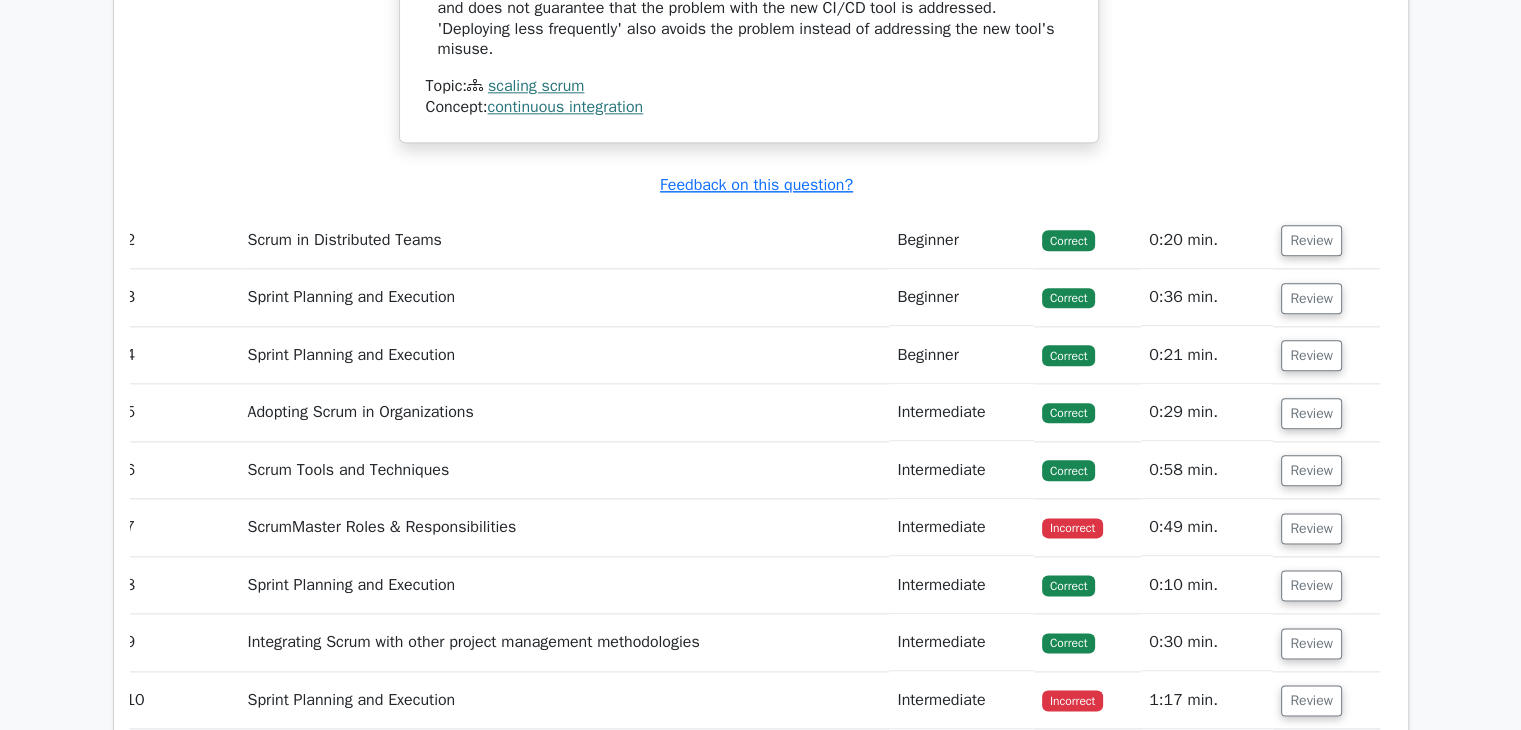 click on "ScrumMaster Roles & Responsibilities" at bounding box center [565, 527] 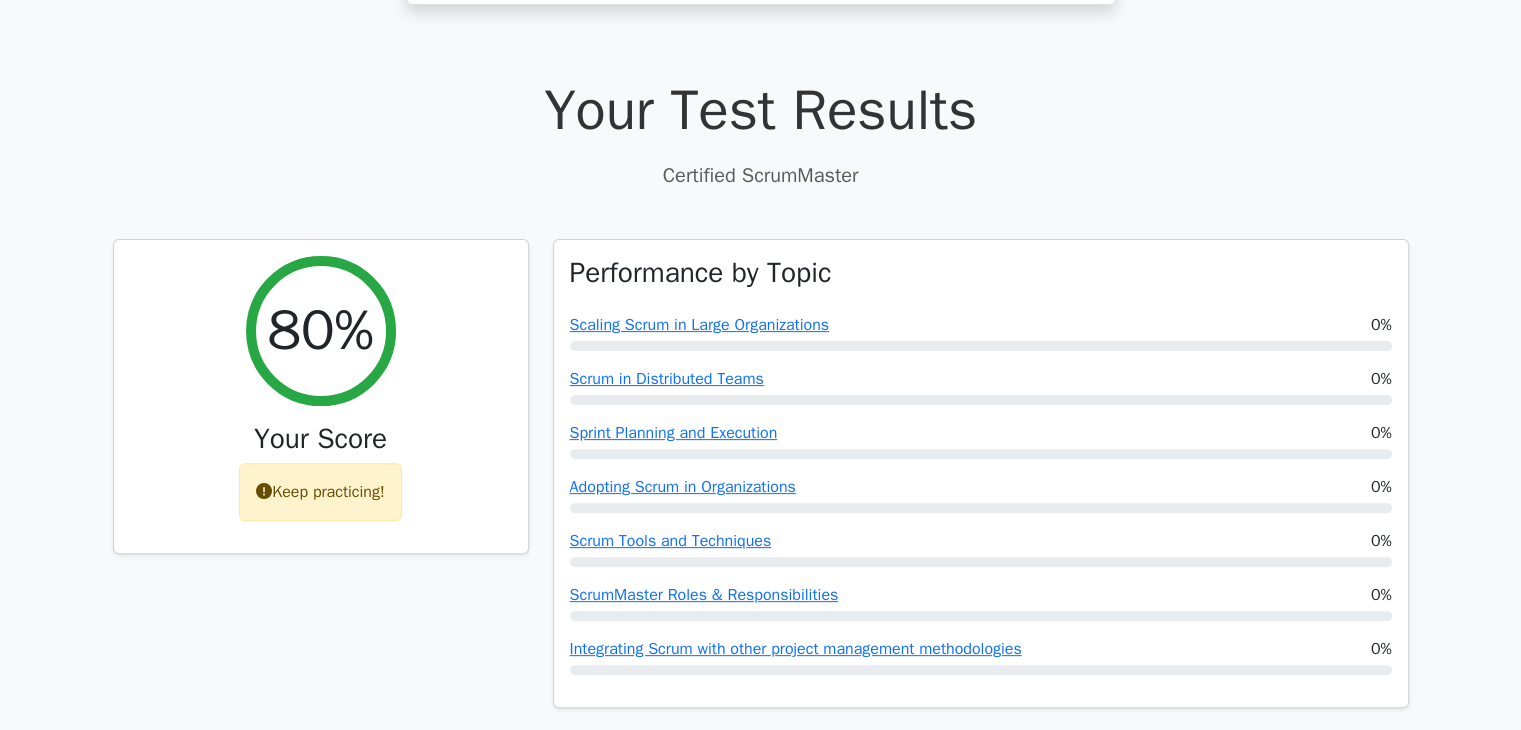 scroll, scrollTop: 511, scrollLeft: 0, axis: vertical 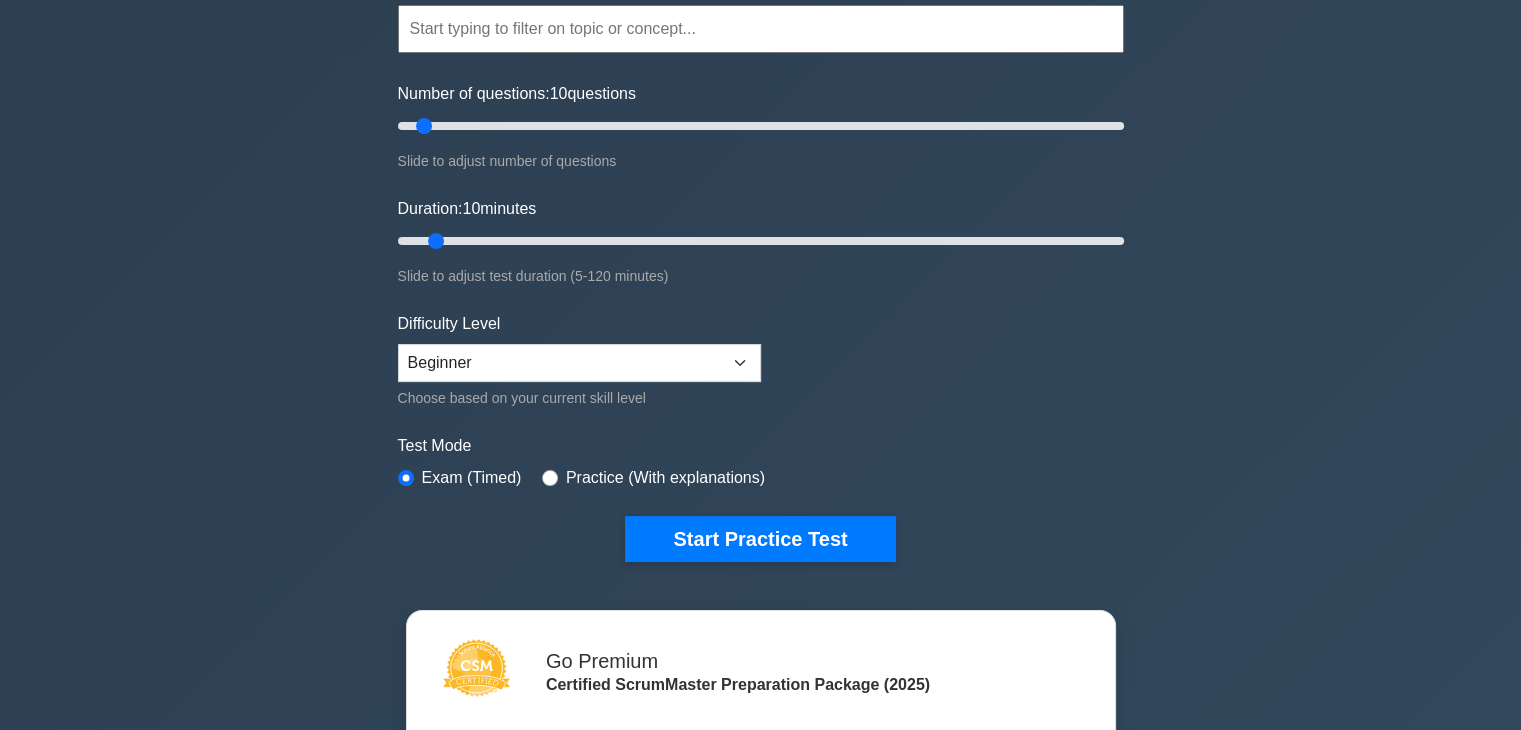 click on "Start Practice Test" at bounding box center (760, 539) 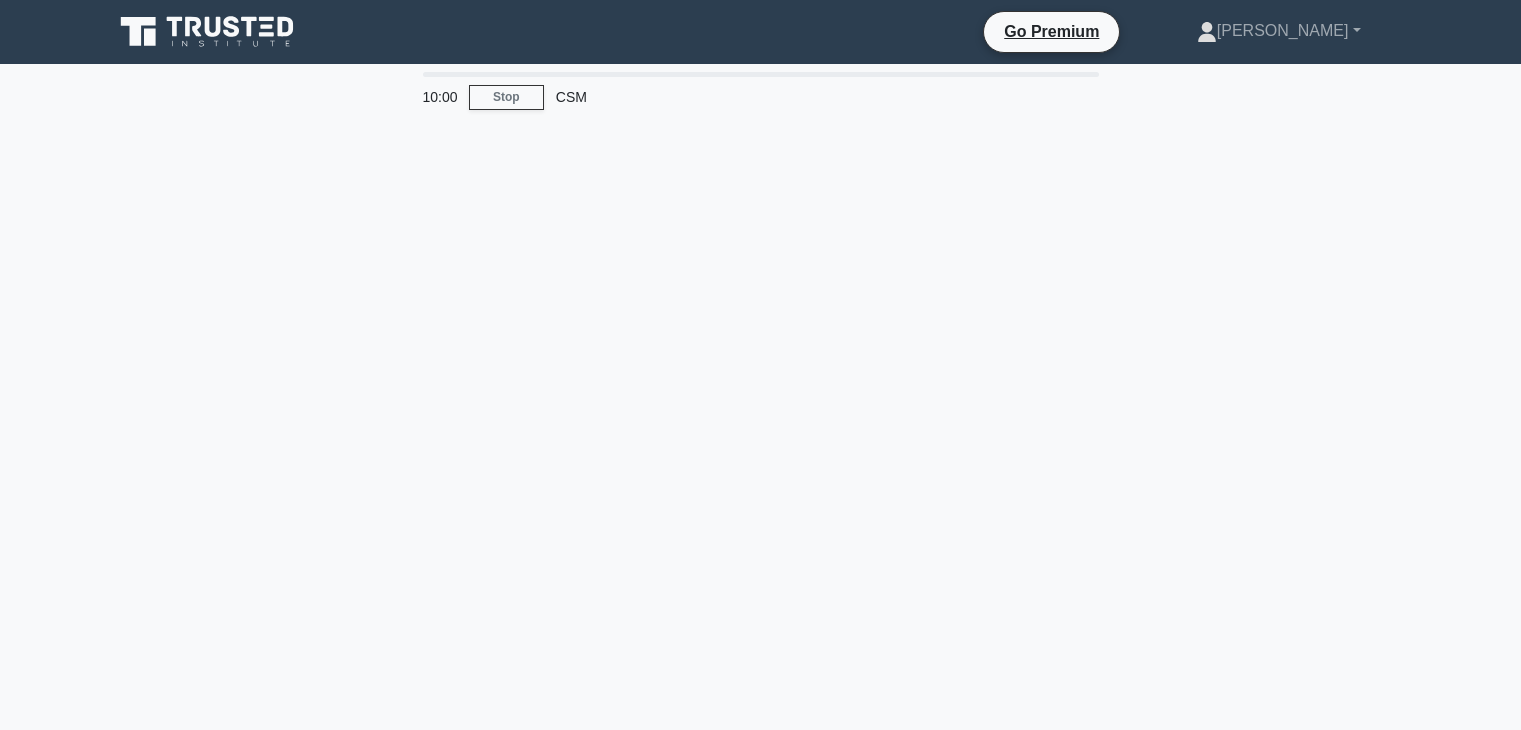 scroll, scrollTop: 0, scrollLeft: 0, axis: both 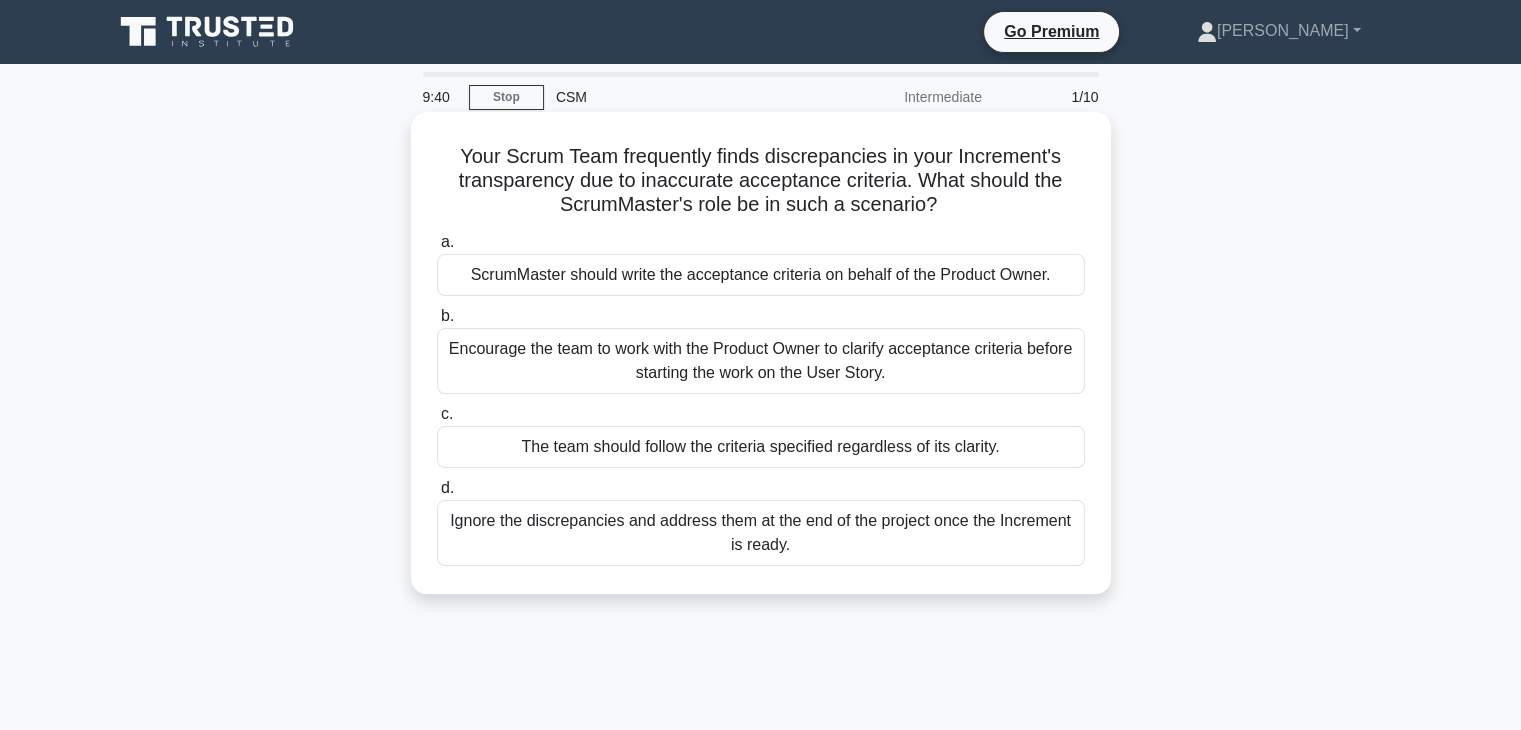 click on "Encourage the team to work with the Product Owner to clarify acceptance criteria before starting the work on the User Story." at bounding box center [761, 361] 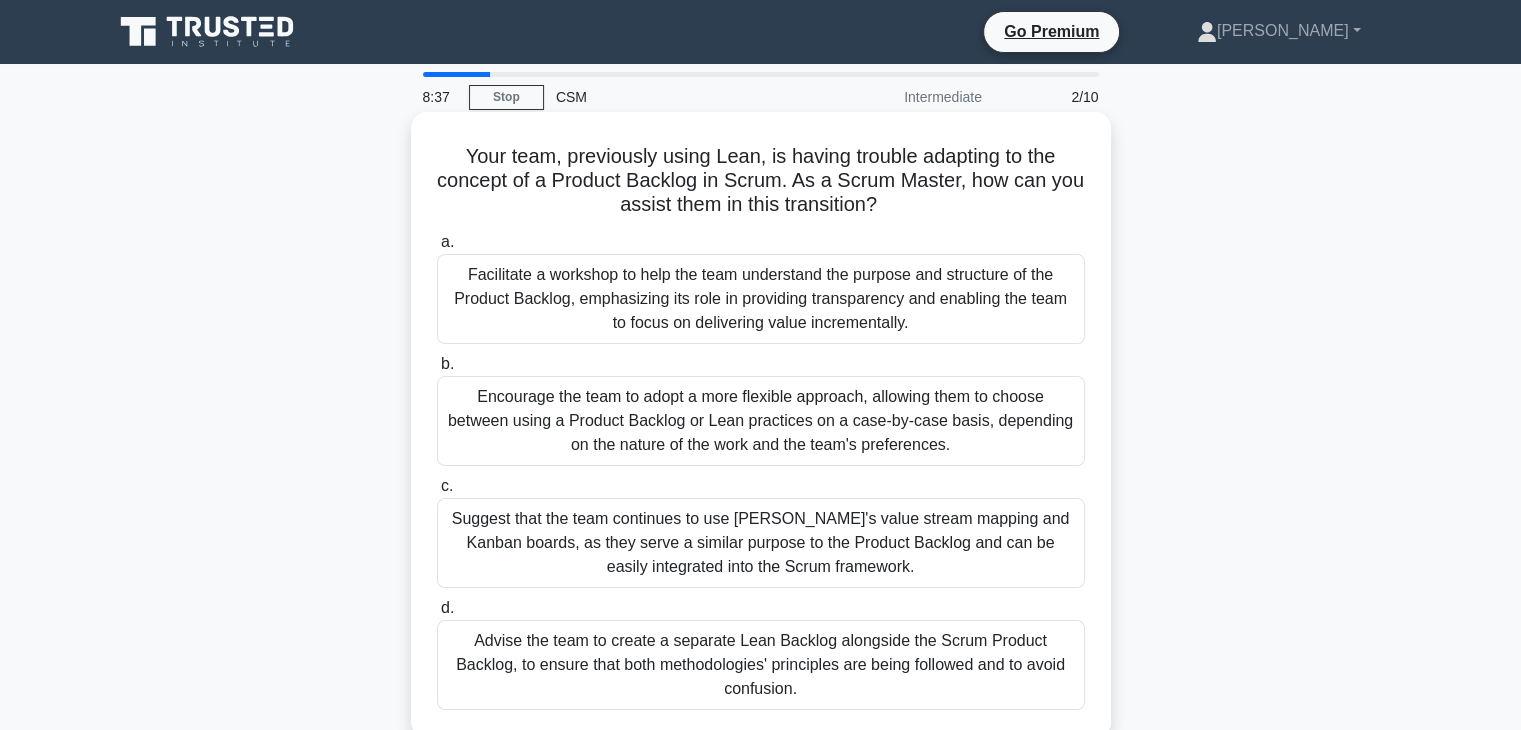 click on "Facilitate a workshop to help the team understand the purpose and structure of the Product Backlog, emphasizing its role in providing transparency and enabling the team to focus on delivering value incrementally." at bounding box center (761, 299) 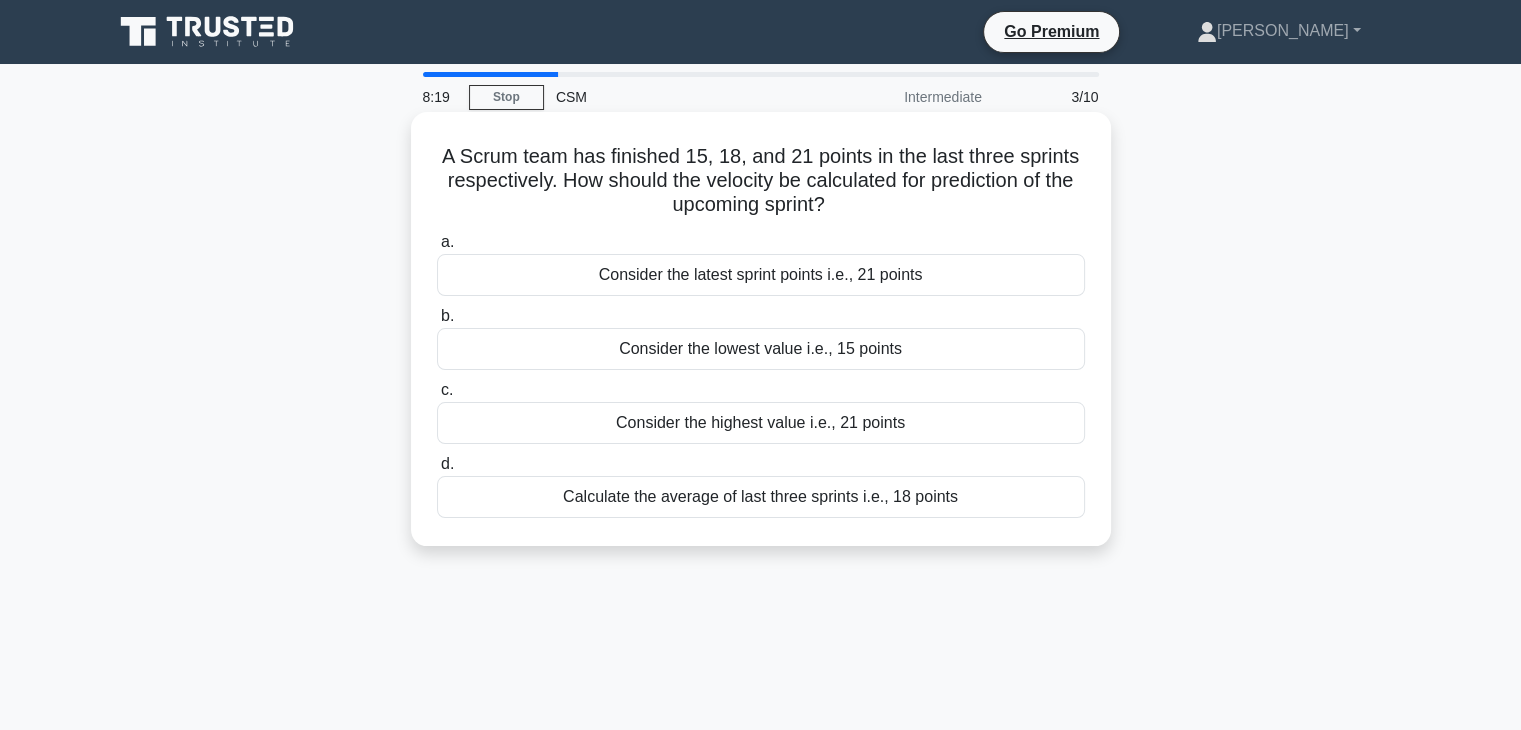 click on "Calculate the average of last three sprints i.e., 18 points" at bounding box center [761, 497] 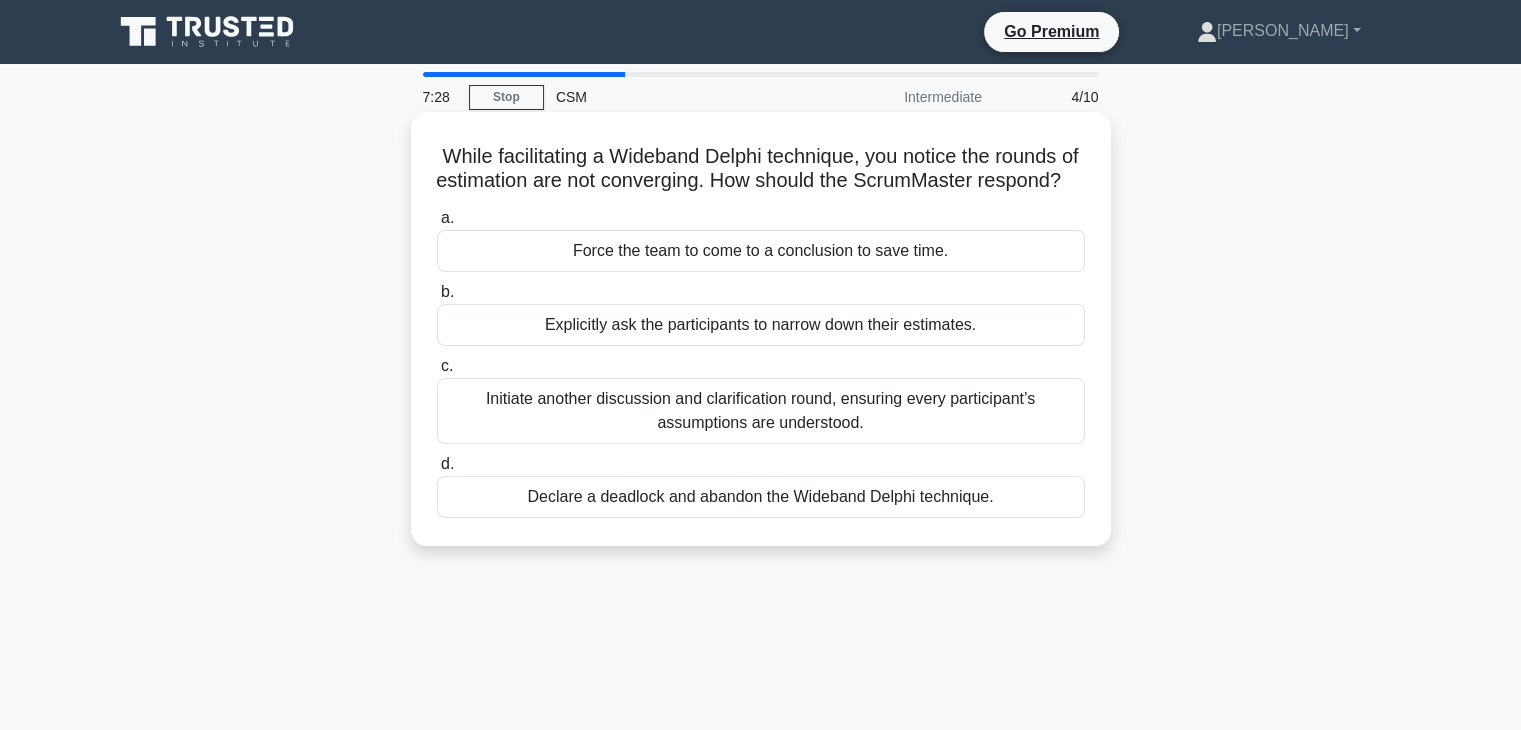 click on "Initiate another discussion and clarification round, ensuring every participant’s assumptions are understood." at bounding box center (761, 411) 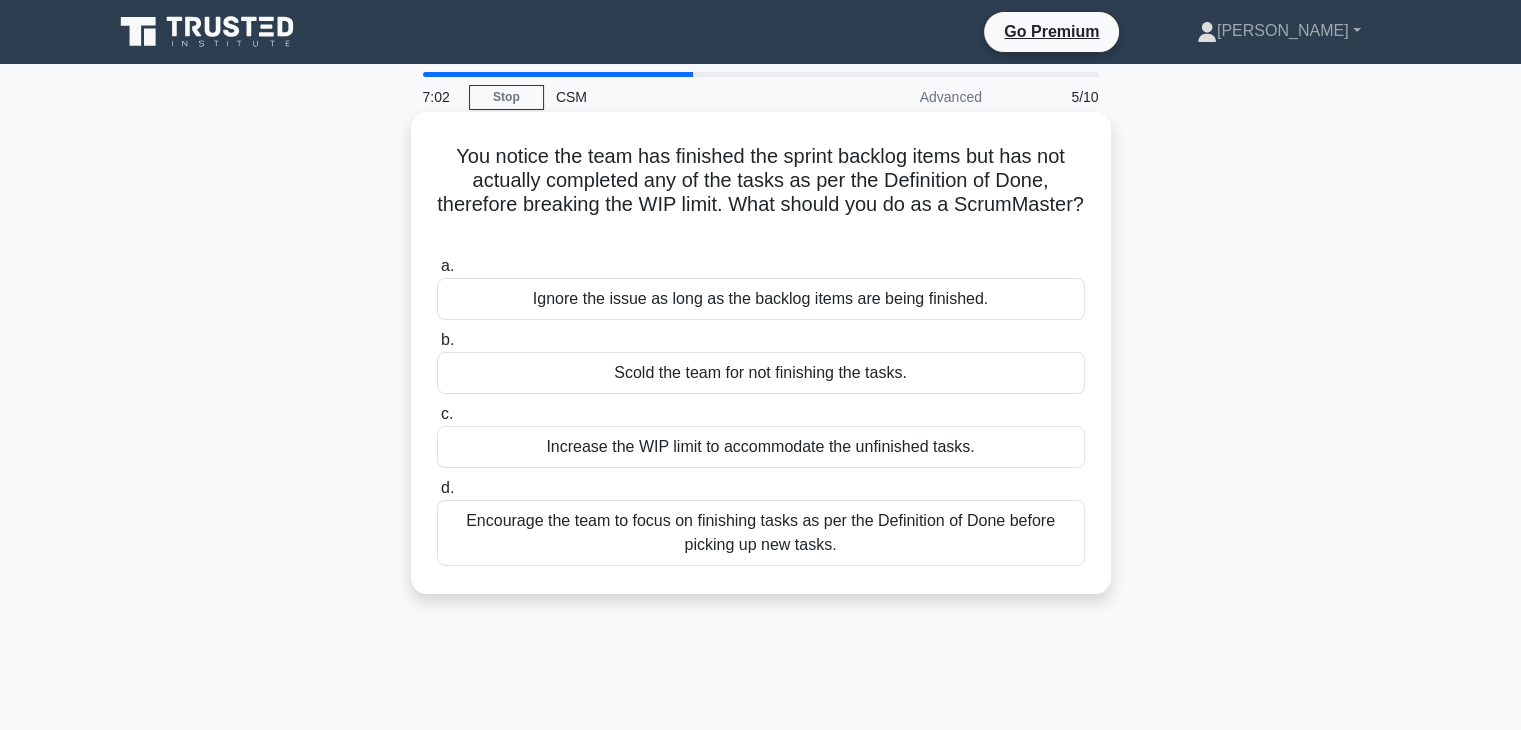 click on "Encourage the team to focus on finishing tasks as per the Definition of Done before picking up new tasks." at bounding box center [761, 533] 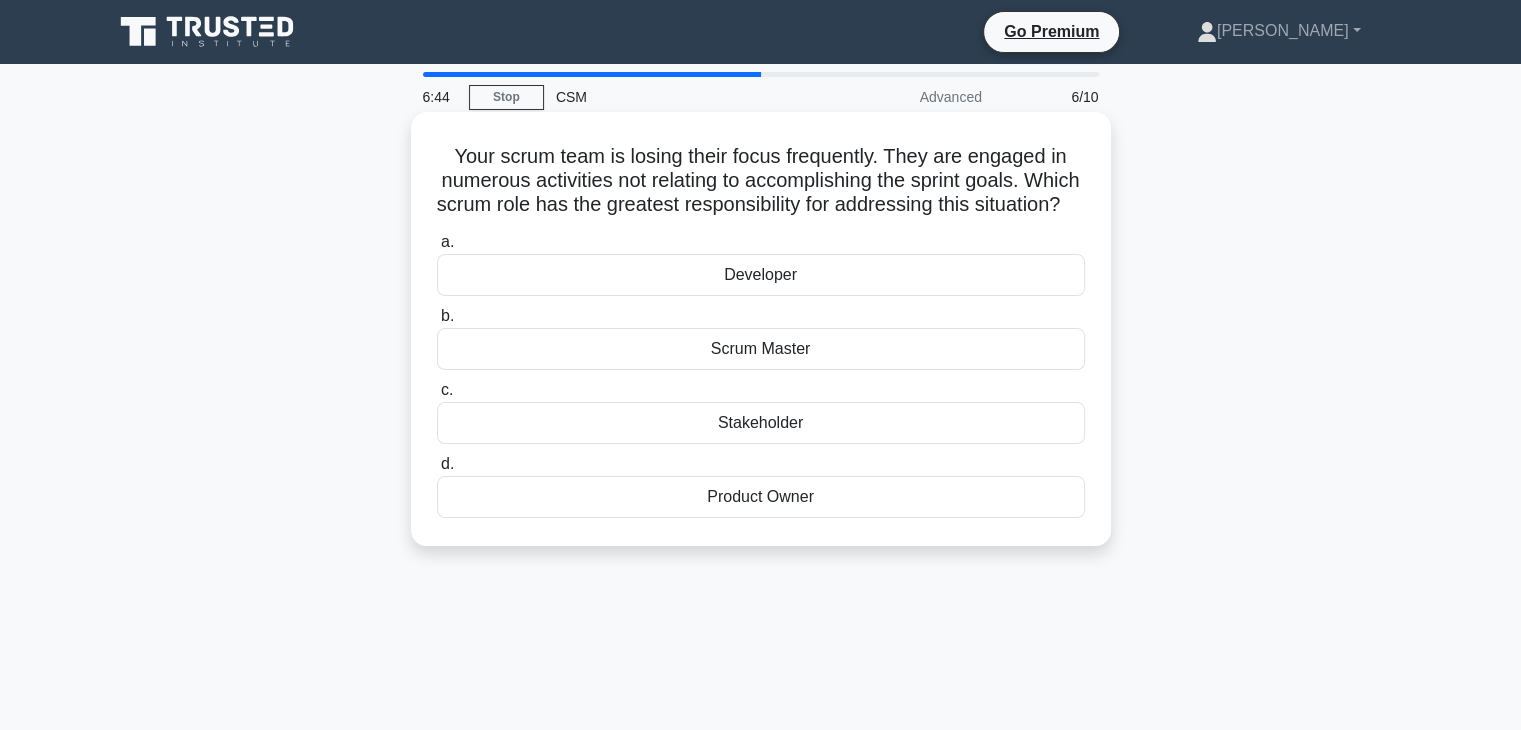click on "Scrum Master" at bounding box center (761, 349) 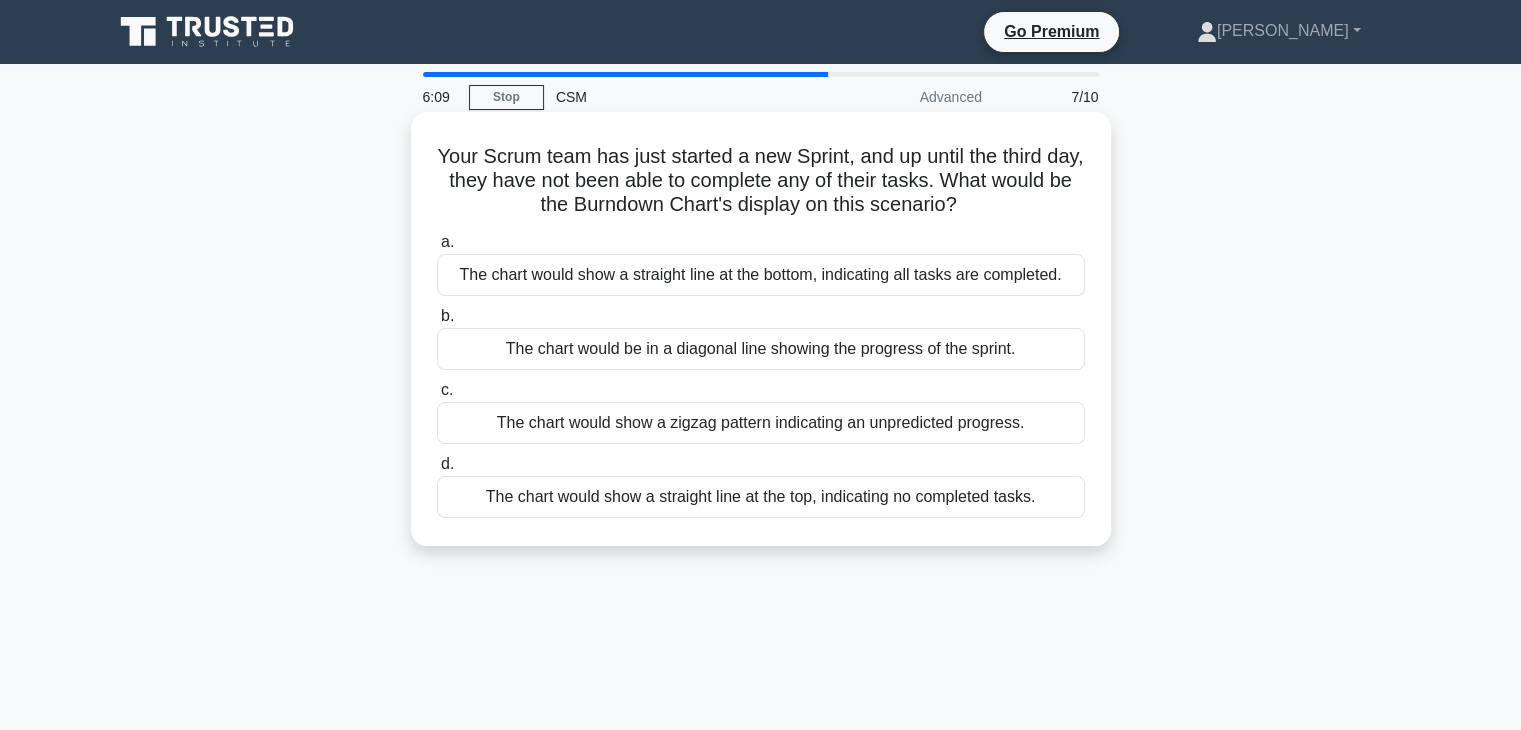 click on "The chart would show a straight line at the top, indicating no completed tasks." at bounding box center (761, 497) 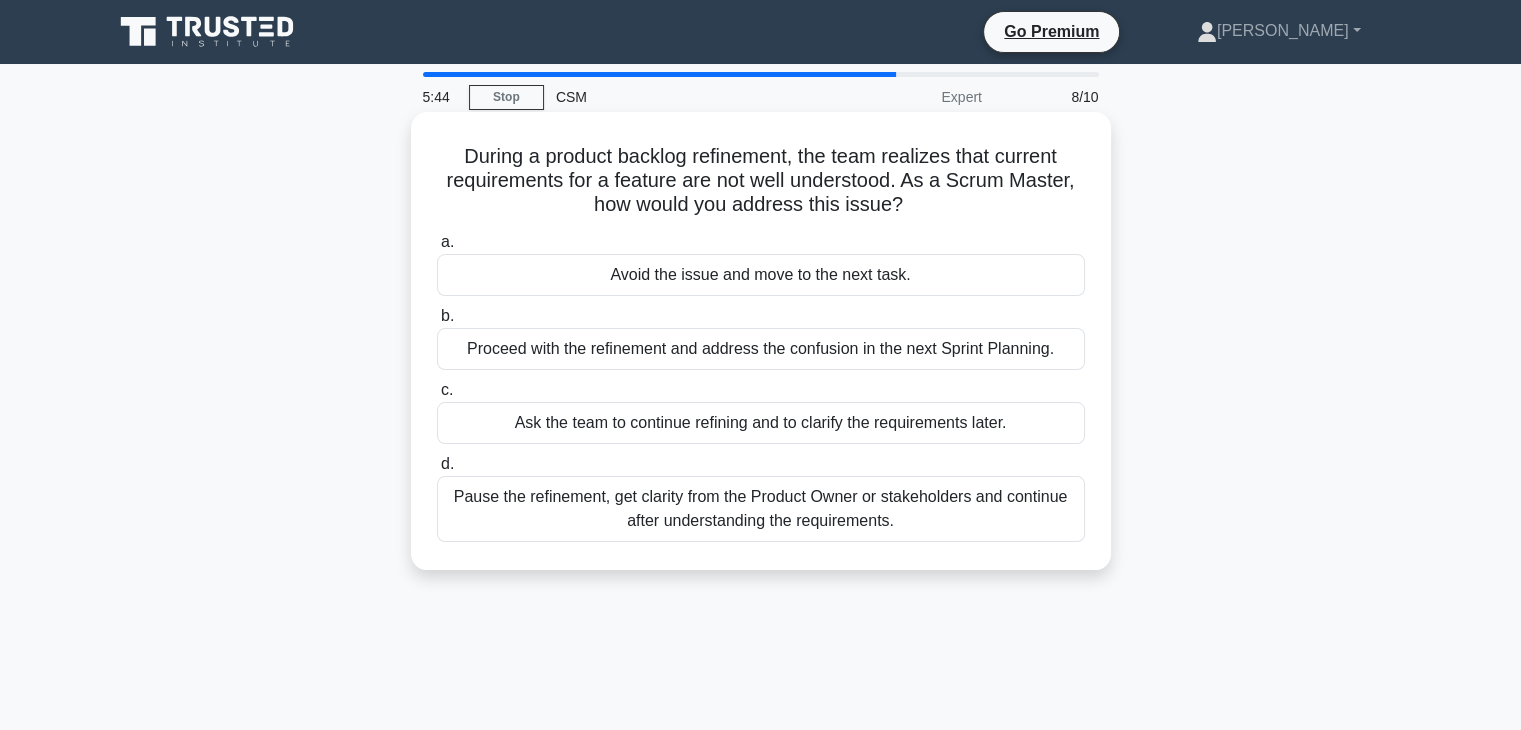 click on "Pause the refinement, get clarity from the Product Owner or stakeholders and continue after understanding the requirements." at bounding box center (761, 509) 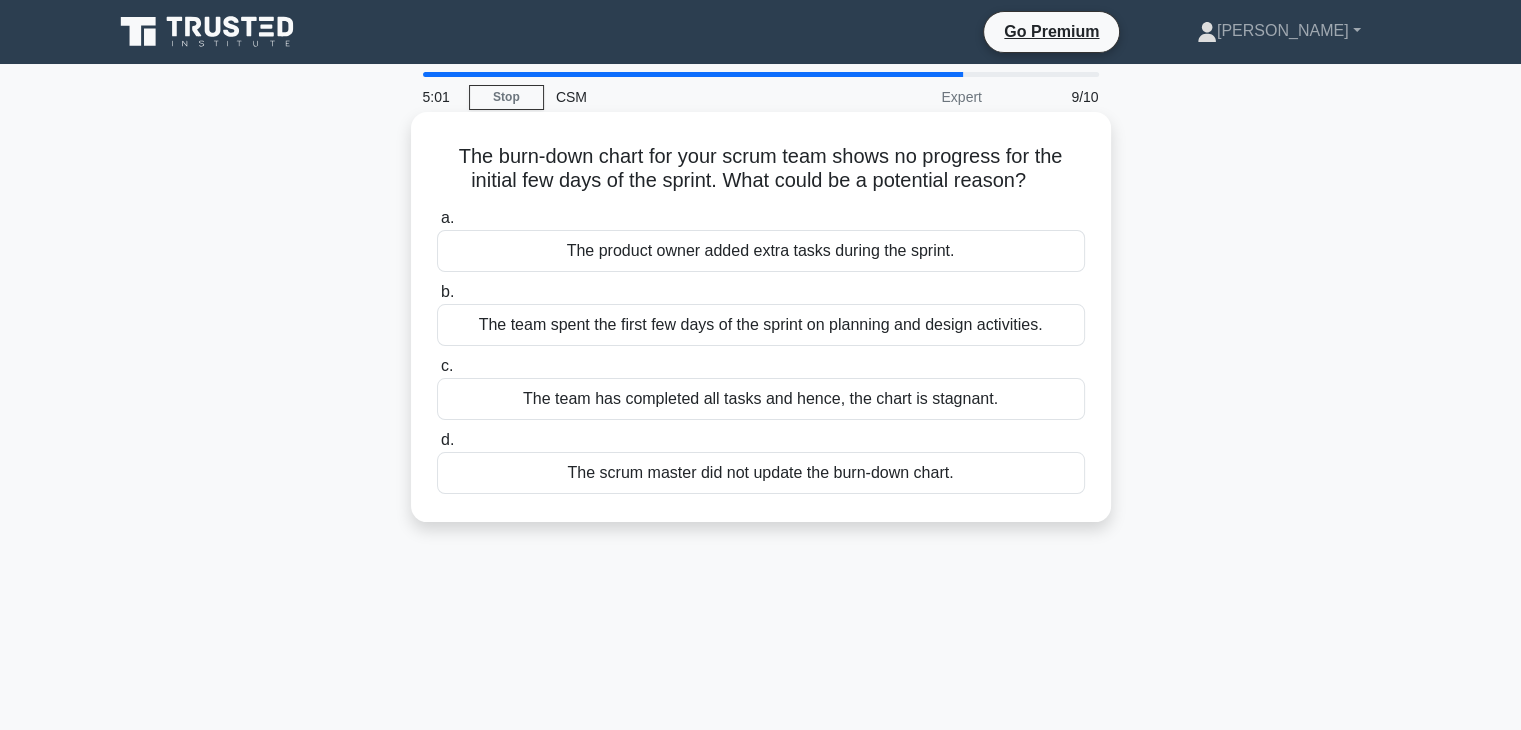 click on "The team spent the first few days of the sprint on planning and design activities." at bounding box center (761, 325) 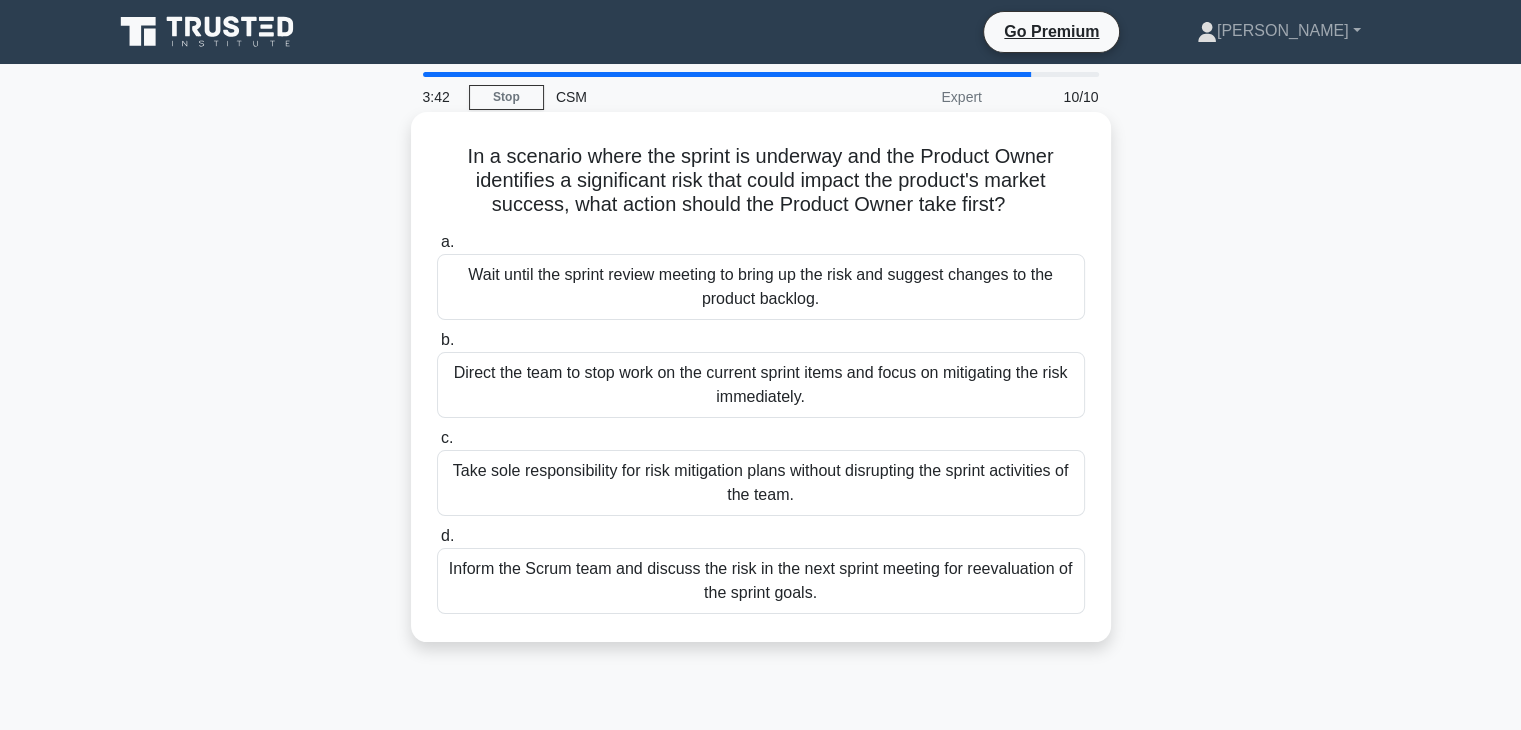click on "a.
Wait until the sprint review meeting to bring up the risk and suggest changes to the product backlog.
b.
c.
d." at bounding box center (761, 422) 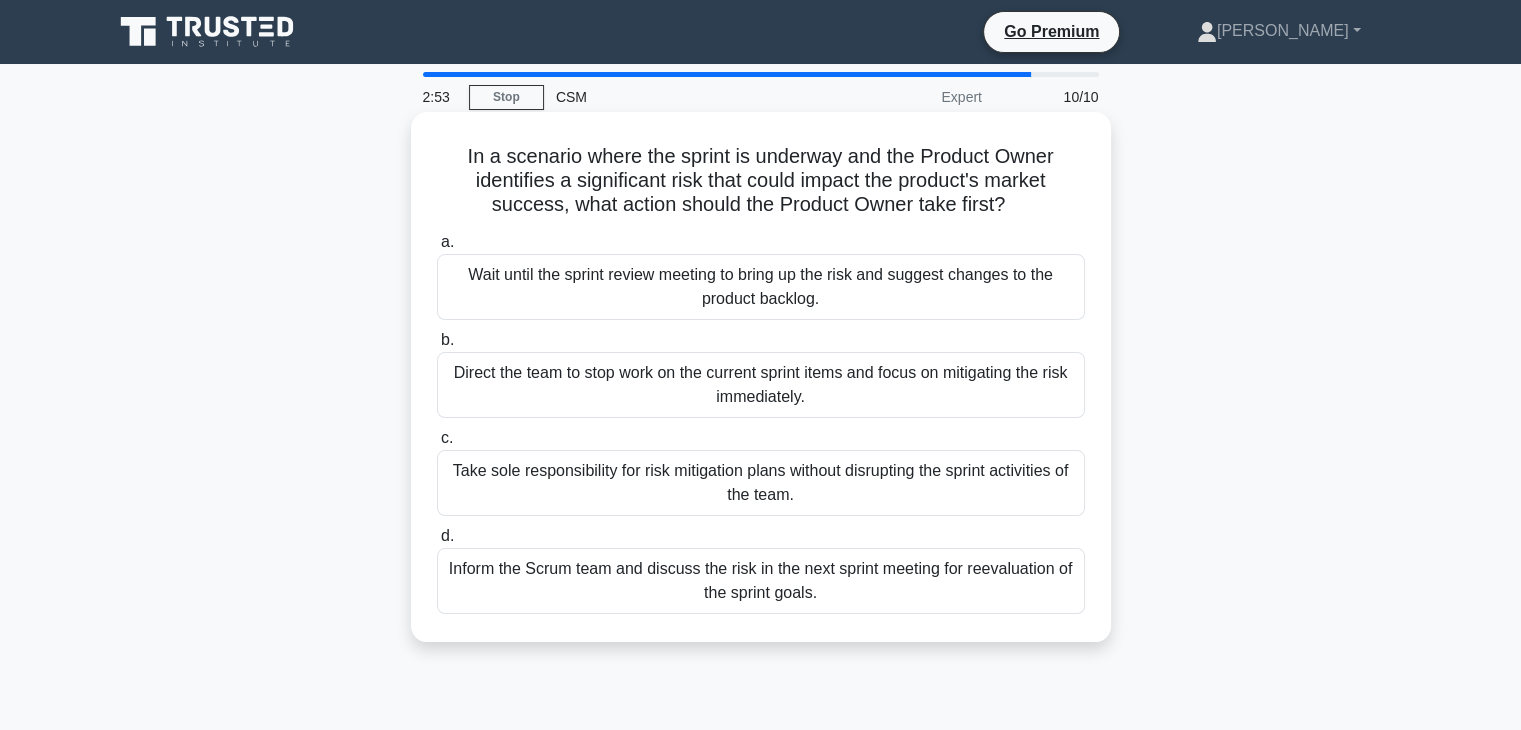 scroll, scrollTop: 27, scrollLeft: 0, axis: vertical 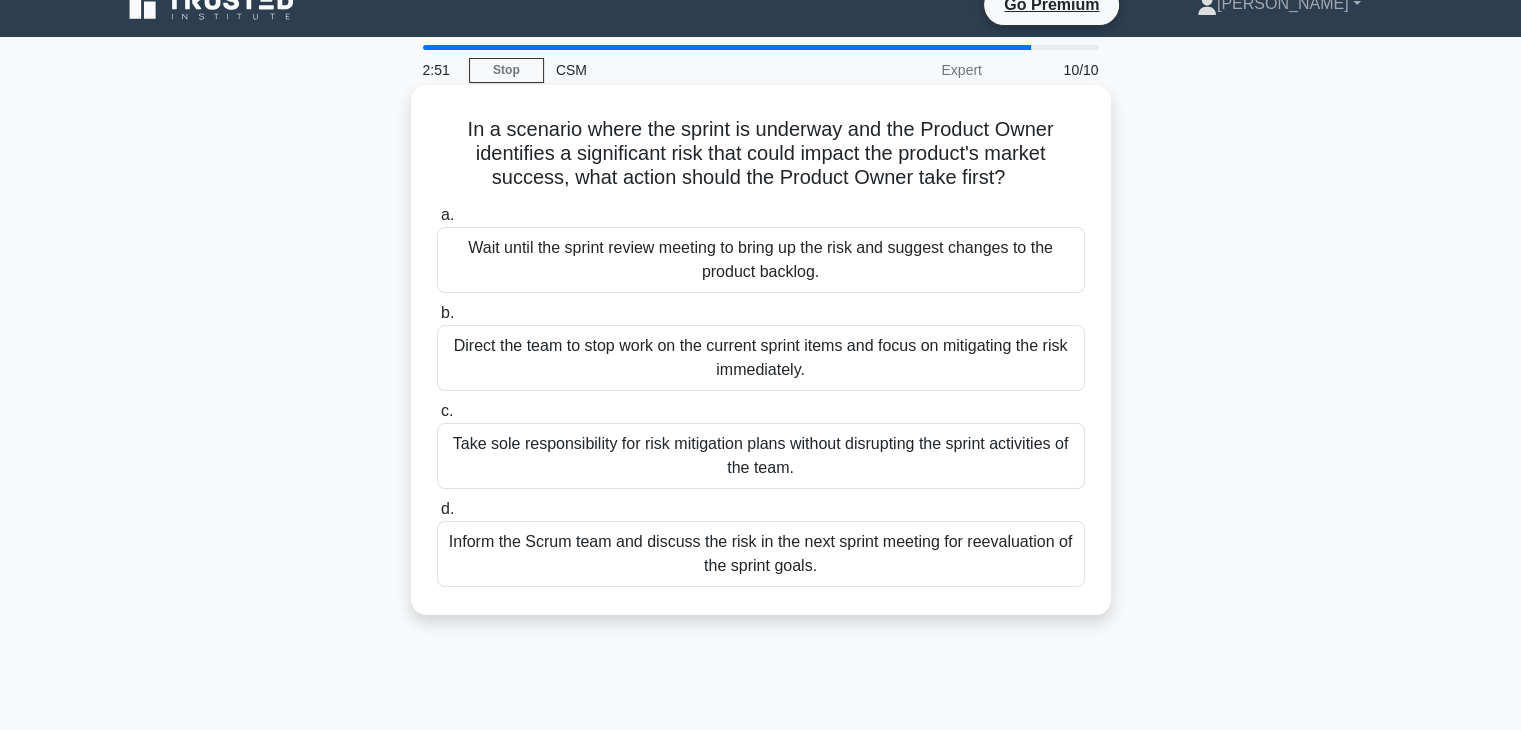 click on "a.
Wait until the sprint review meeting to bring up the risk and suggest changes to the product backlog." at bounding box center [761, 248] 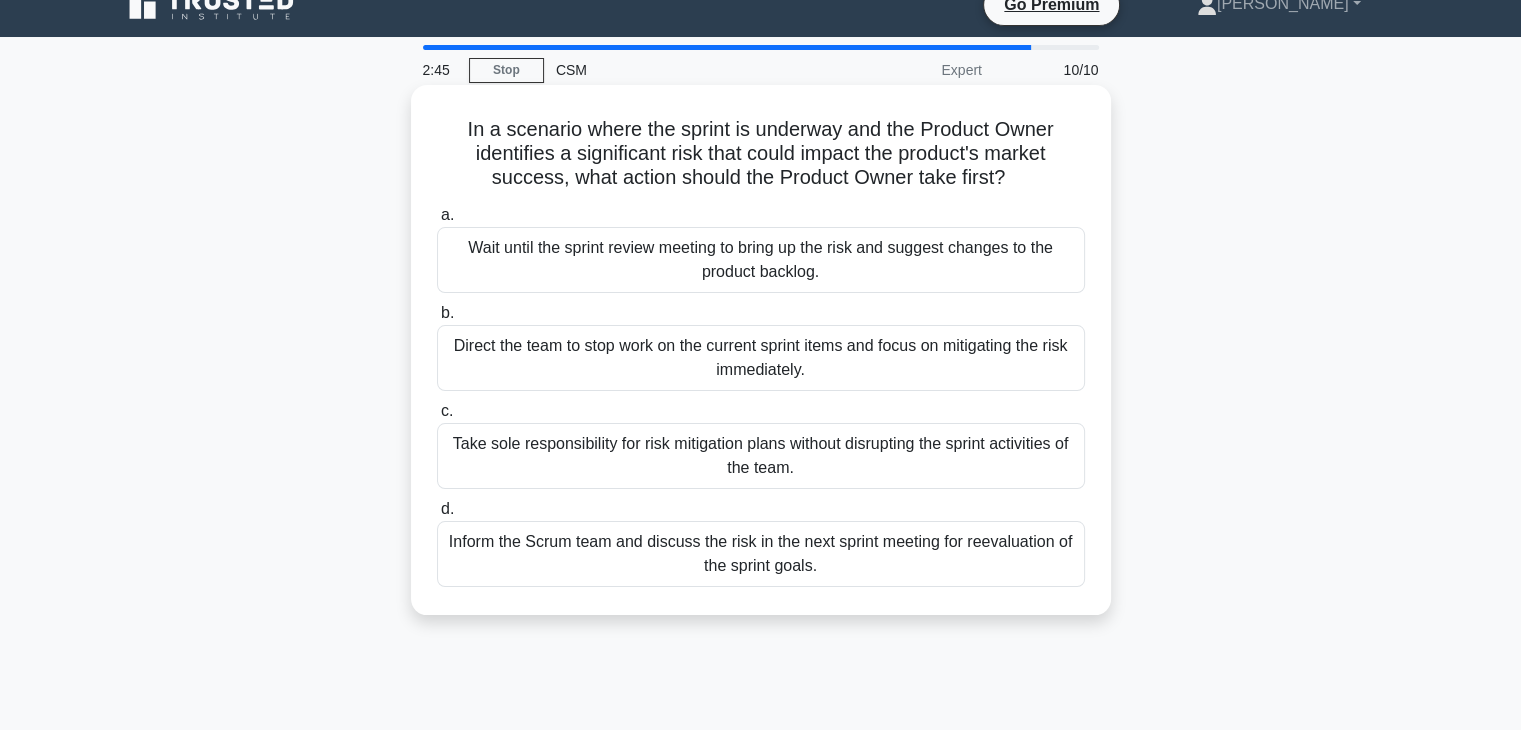 click on "In a scenario where the sprint is underway and the Product Owner identifies a significant risk that could impact the product's market success, what action should the Product Owner take first?
.spinner_0XTQ{transform-origin:center;animation:spinner_y6GP .75s linear infinite}@keyframes spinner_y6GP{100%{transform:rotate(360deg)}}
a.
Wait until the sprint review meeting to bring up the risk and suggest changes to the product backlog.
b." at bounding box center [761, 350] 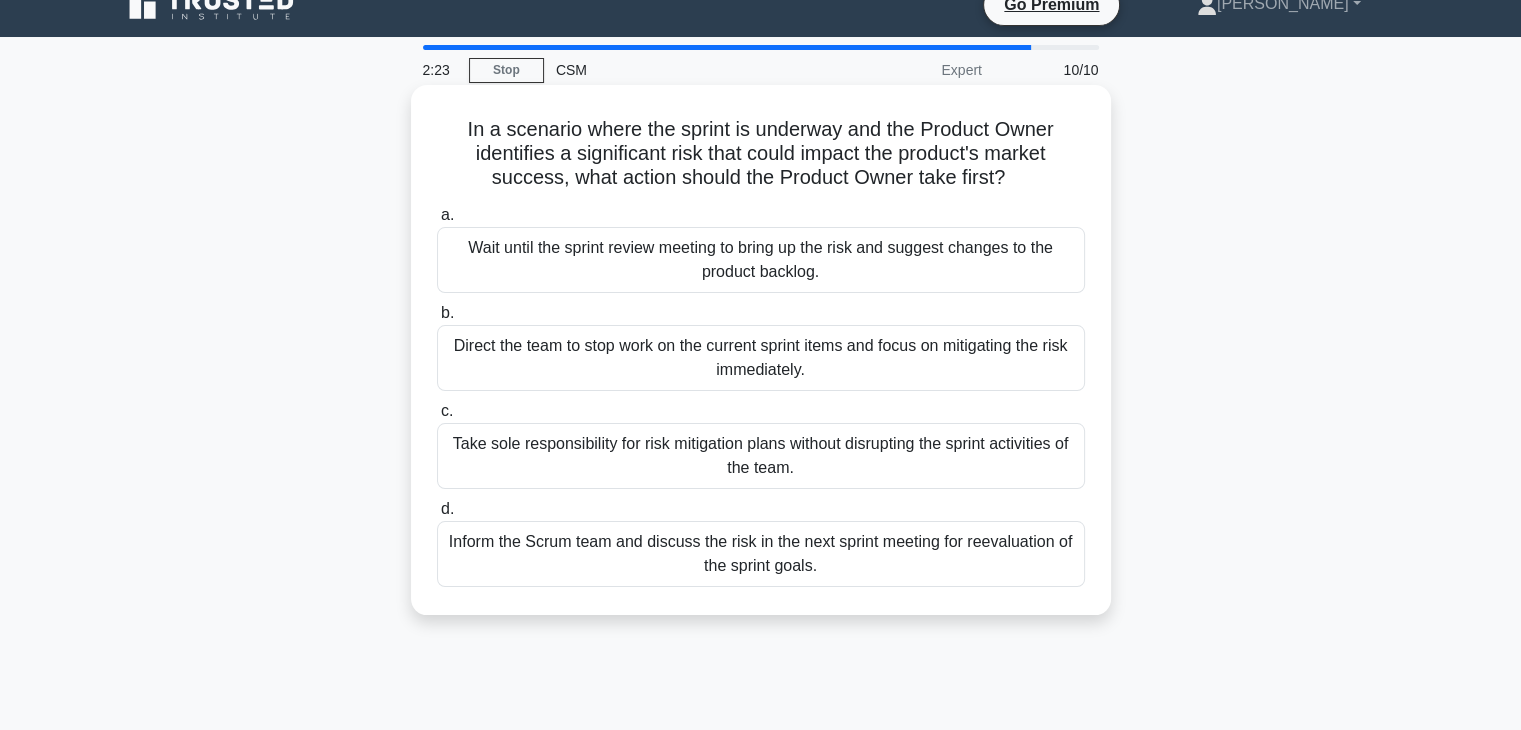 click on "In a scenario where the sprint is underway and the Product Owner identifies a significant risk that could impact the product's market success, what action should the Product Owner take first?
.spinner_0XTQ{transform-origin:center;animation:spinner_y6GP .75s linear infinite}@keyframes spinner_y6GP{100%{transform:rotate(360deg)}}
a.
Wait until the sprint review meeting to bring up the risk and suggest changes to the product backlog.
b." at bounding box center (761, 350) 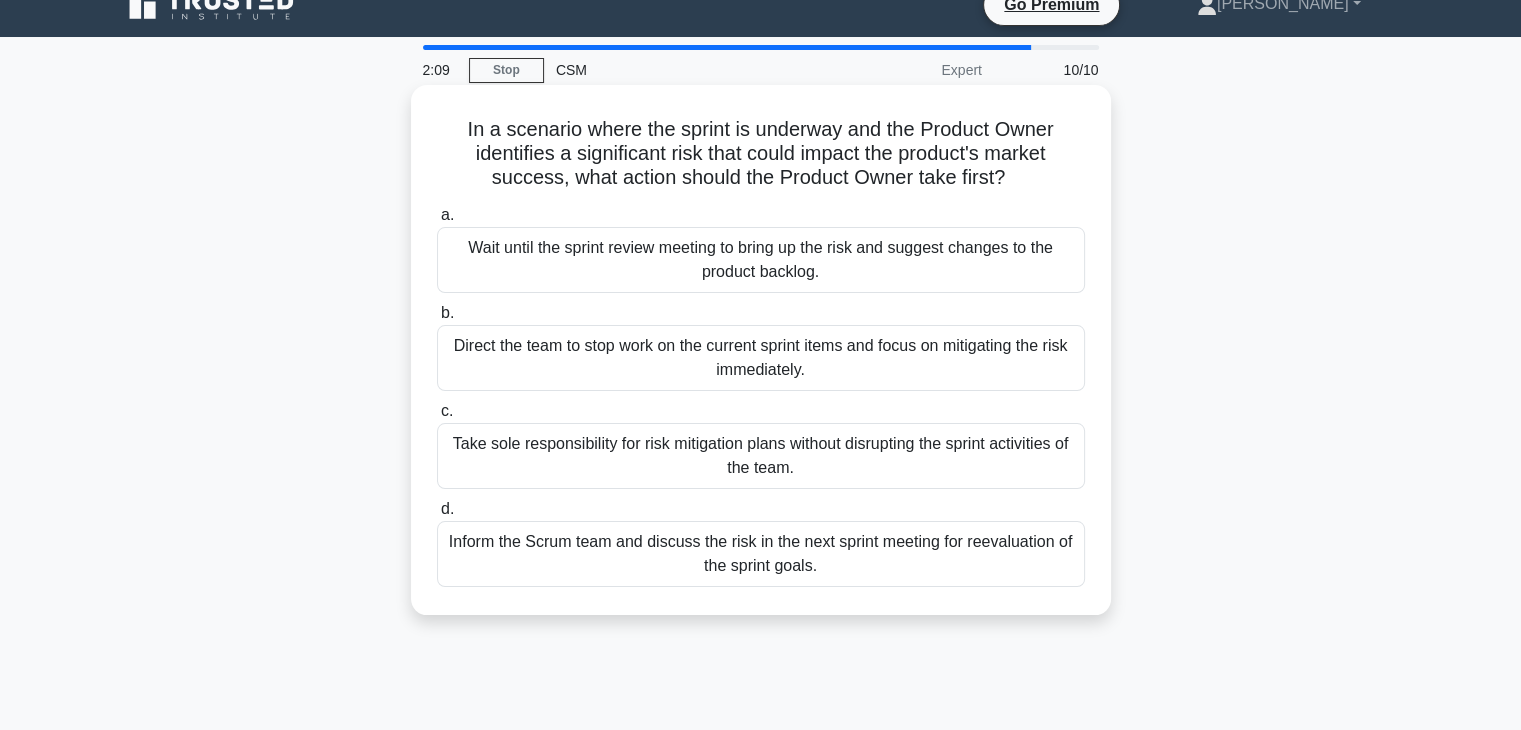 click on "In a scenario where the sprint is underway and the Product Owner identifies a significant risk that could impact the product's market success, what action should the Product Owner take first?
.spinner_0XTQ{transform-origin:center;animation:spinner_y6GP .75s linear infinite}@keyframes spinner_y6GP{100%{transform:rotate(360deg)}}
a.
Wait until the sprint review meeting to bring up the risk and suggest changes to the product backlog.
b." at bounding box center [761, 350] 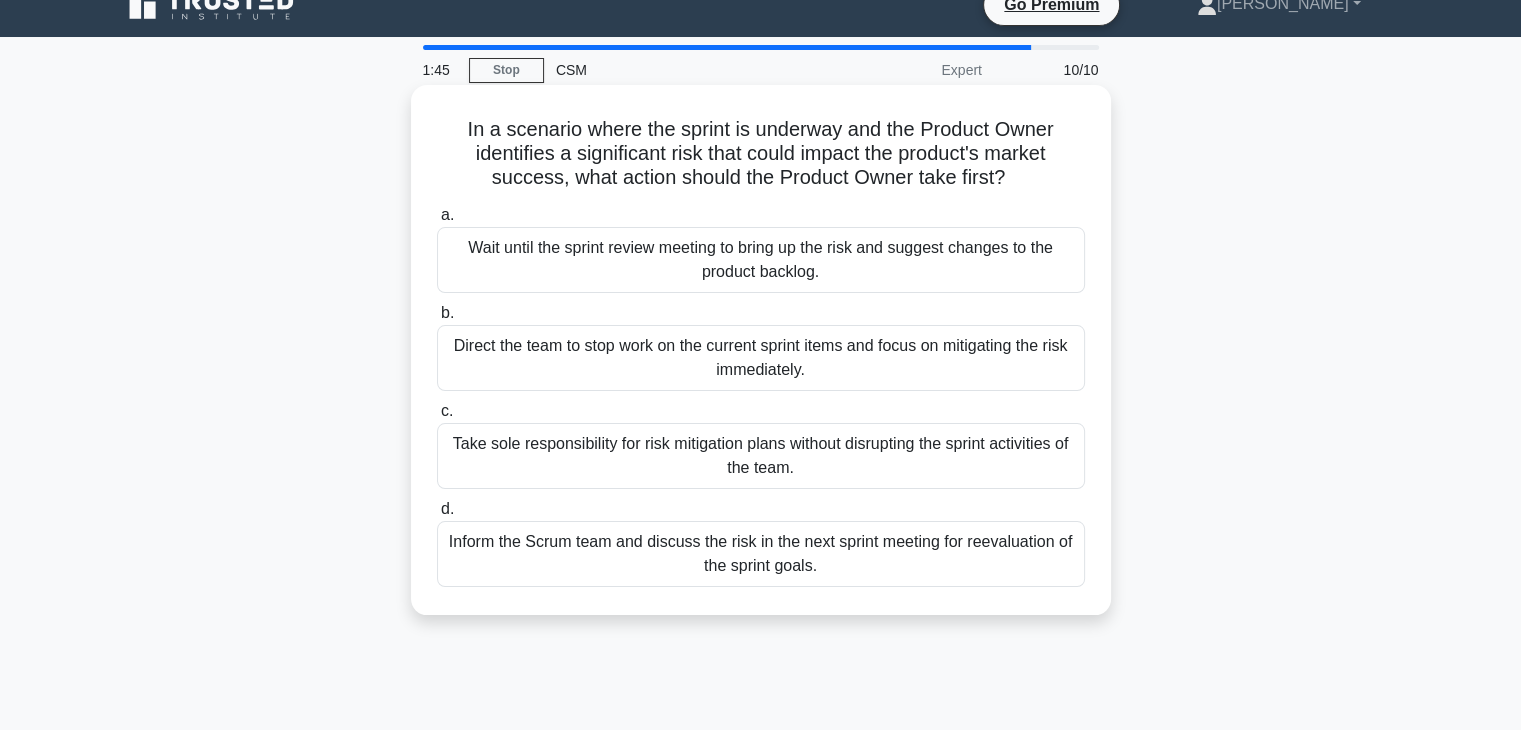 click on "In a scenario where the sprint is underway and the Product Owner identifies a significant risk that could impact the product's market success, what action should the Product Owner take first?
.spinner_0XTQ{transform-origin:center;animation:spinner_y6GP .75s linear infinite}@keyframes spinner_y6GP{100%{transform:rotate(360deg)}}
a.
b.
c. d." at bounding box center [761, 350] 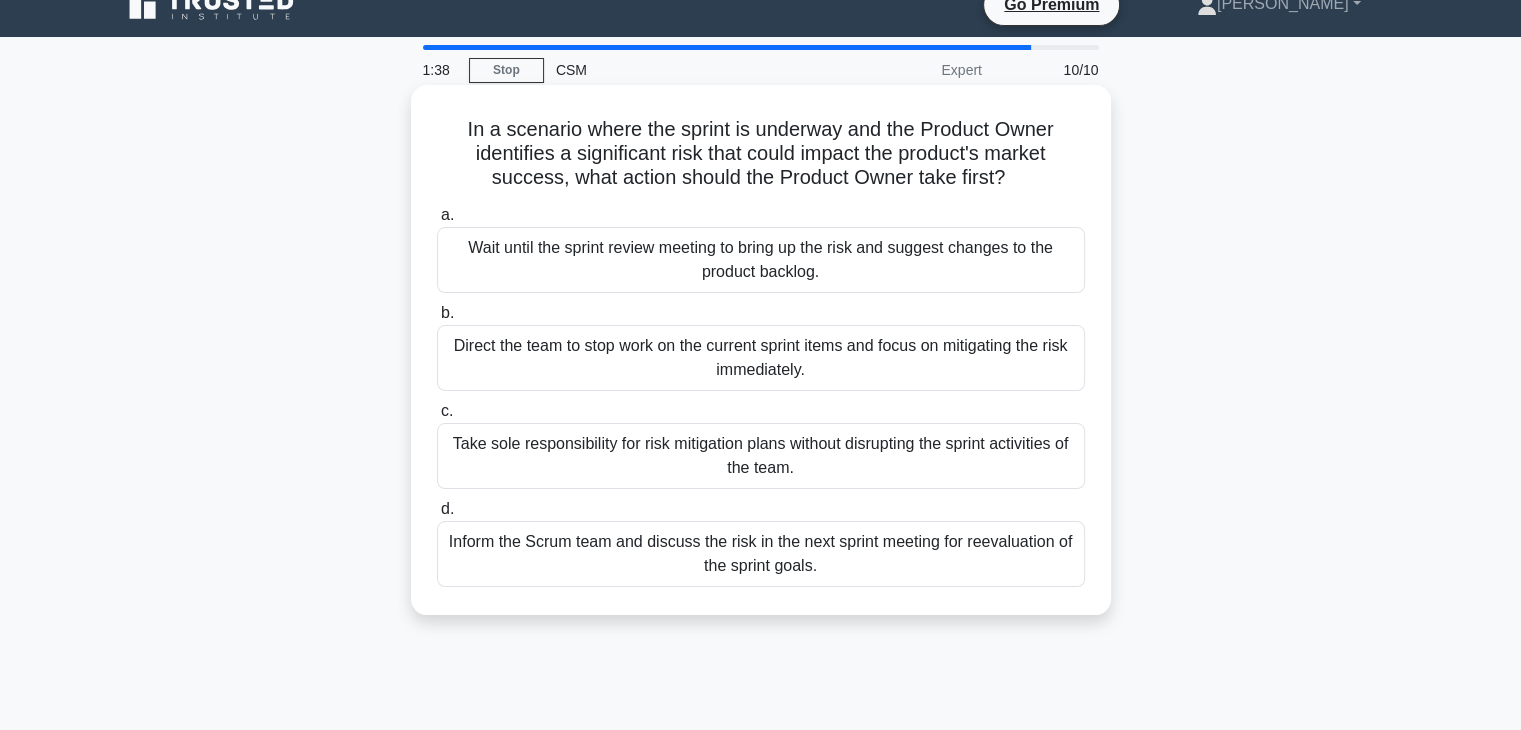 click on "In a scenario where the sprint is underway and the Product Owner identifies a significant risk that could impact the product's market success, what action should the Product Owner take first?
.spinner_0XTQ{transform-origin:center;animation:spinner_y6GP .75s linear infinite}@keyframes spinner_y6GP{100%{transform:rotate(360deg)}}
a.
b.
c. d." at bounding box center (761, 350) 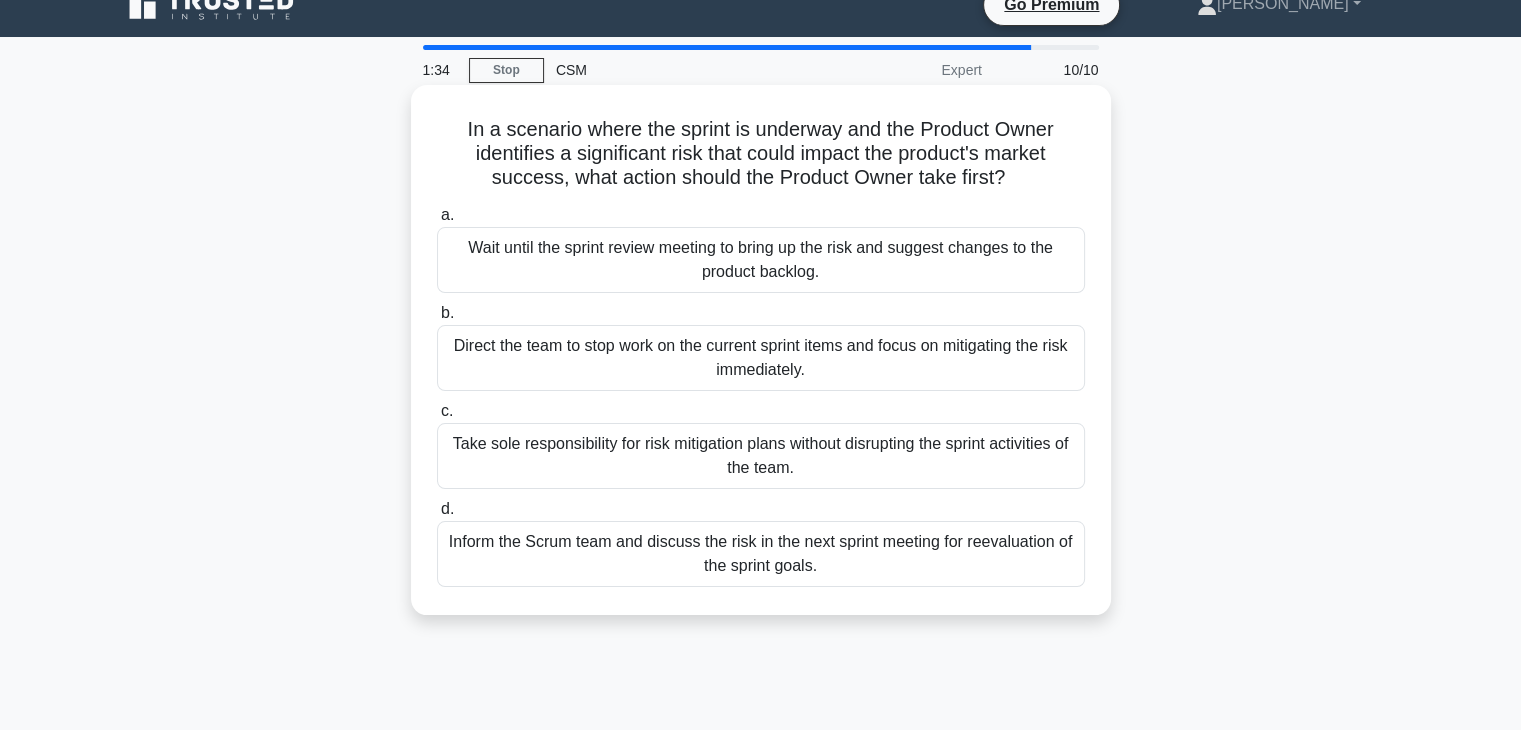 click on "In a scenario where the sprint is underway and the Product Owner identifies a significant risk that could impact the product's market success, what action should the Product Owner take first?
.spinner_0XTQ{transform-origin:center;animation:spinner_y6GP .75s linear infinite}@keyframes spinner_y6GP{100%{transform:rotate(360deg)}}
a.
b.
c. d." at bounding box center (761, 350) 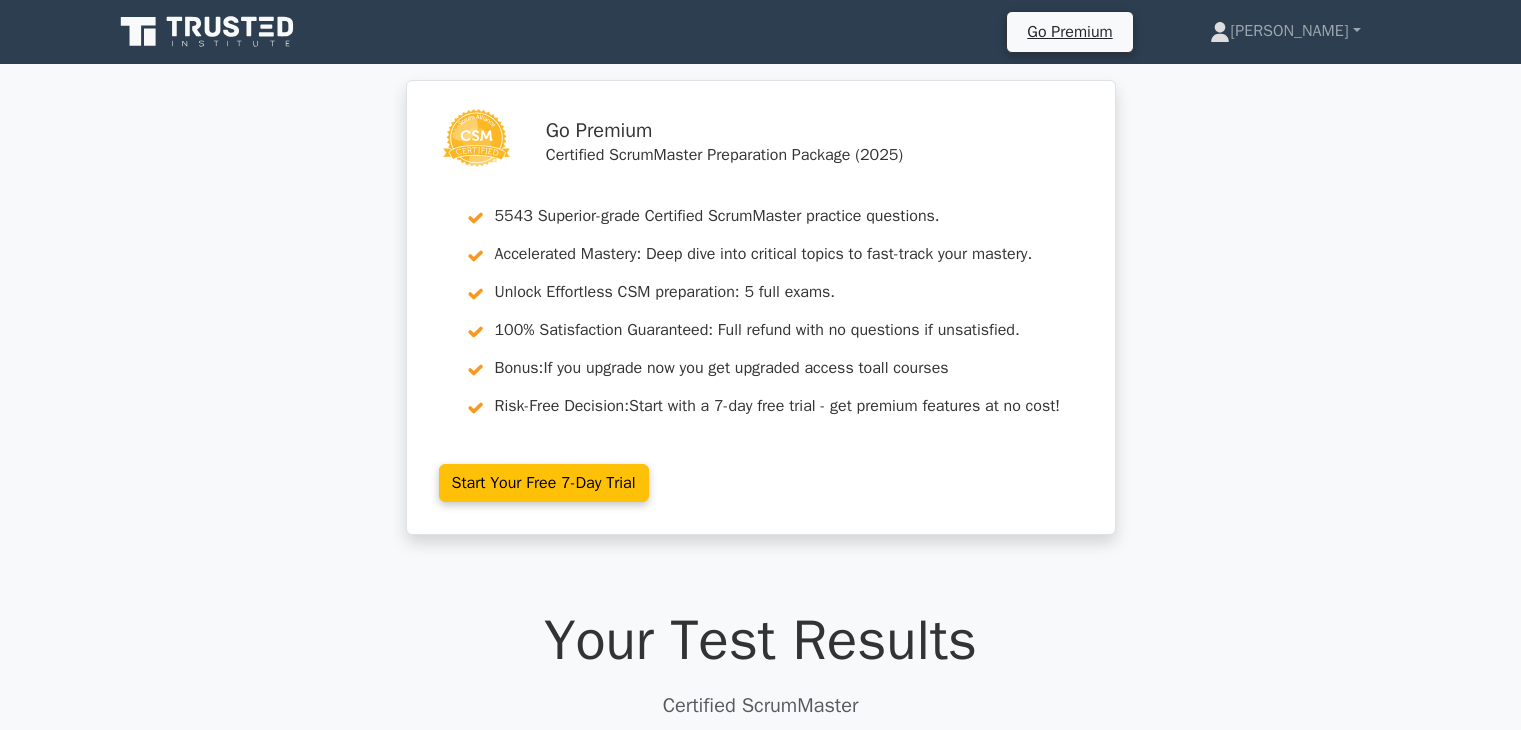 scroll, scrollTop: 0, scrollLeft: 0, axis: both 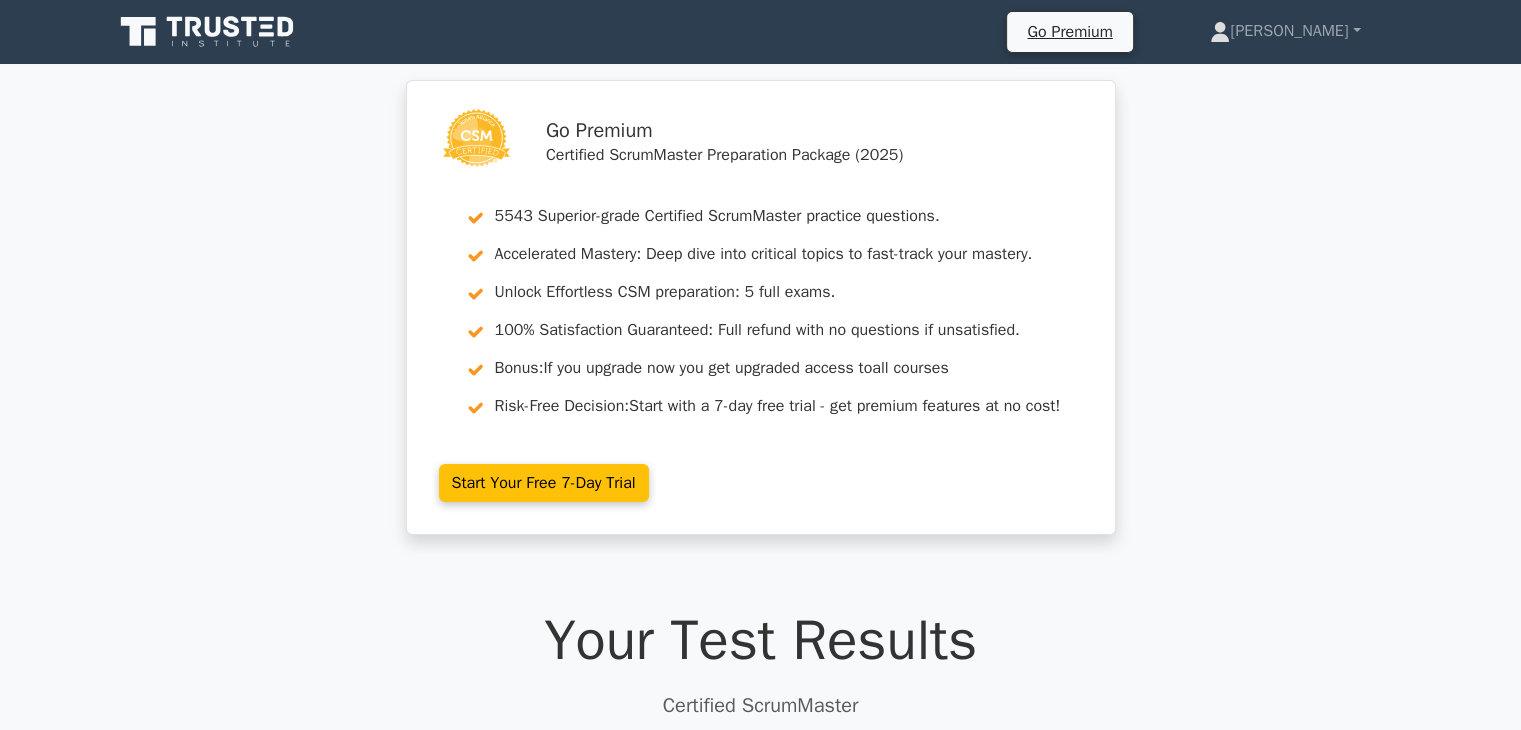 click on "Go Premium
Certified ScrumMaster Preparation Package (2025)
5543 Superior-grade  Certified ScrumMaster practice questions.
Accelerated Mastery: Deep dive into critical topics to fast-track your mastery.
Unlock Effortless CSM preparation: 5 full exams.
100% Satisfaction Guaranteed: Full refund with no questions if unsatisfied." at bounding box center (760, 319) 